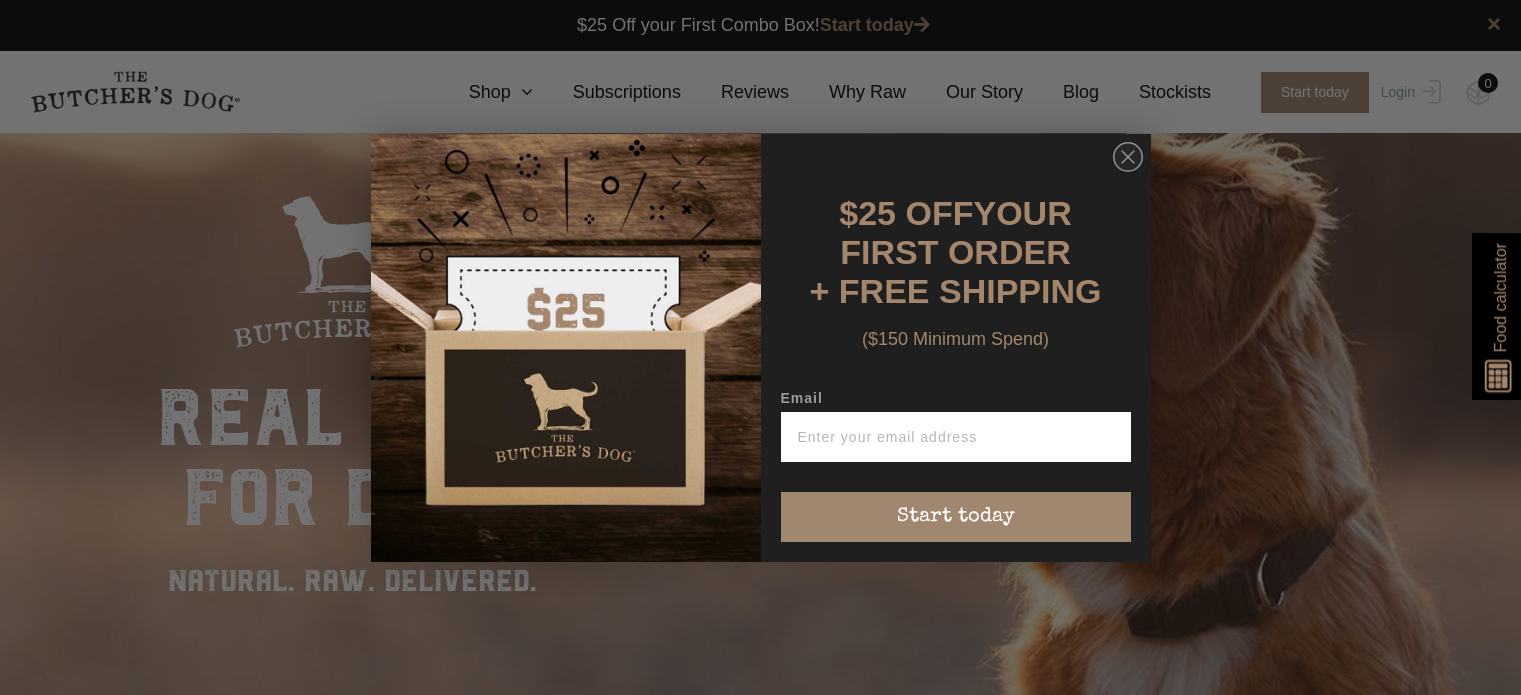scroll, scrollTop: 0, scrollLeft: 0, axis: both 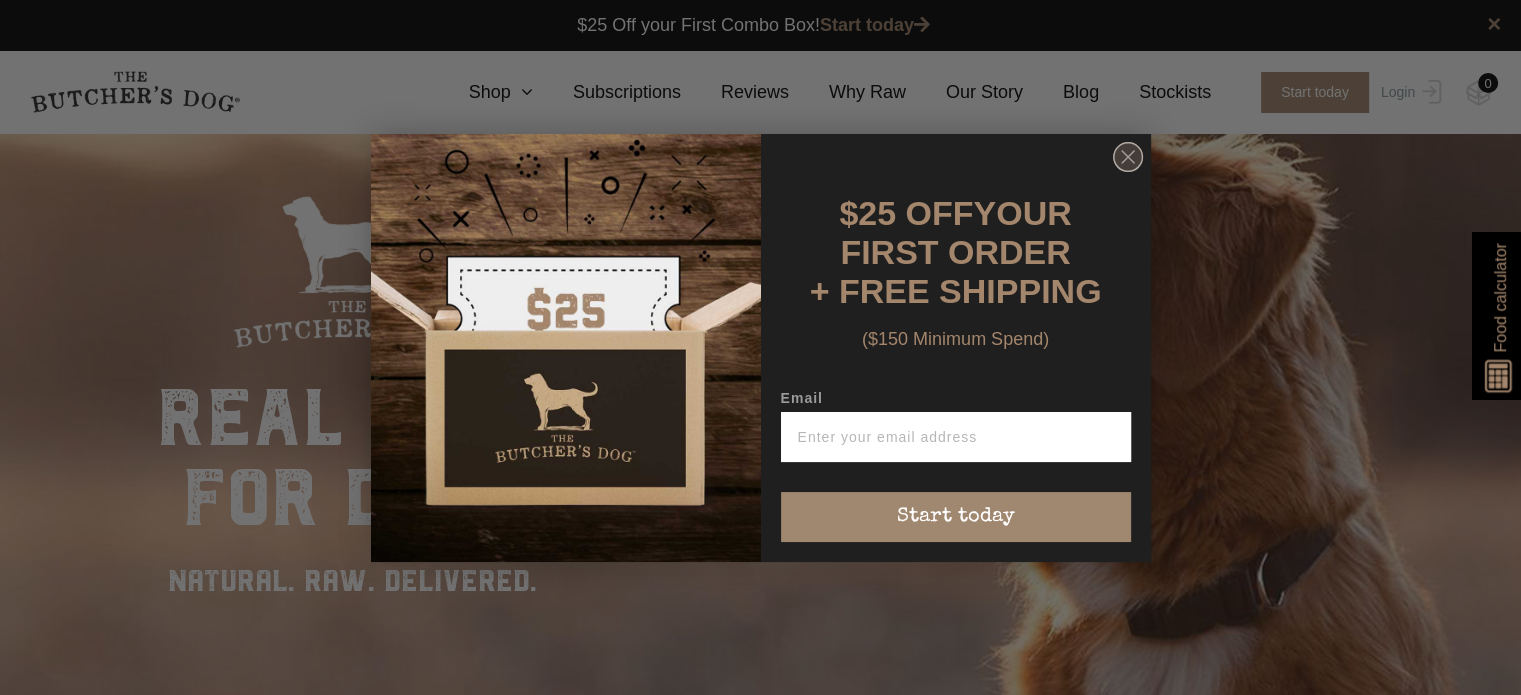 click 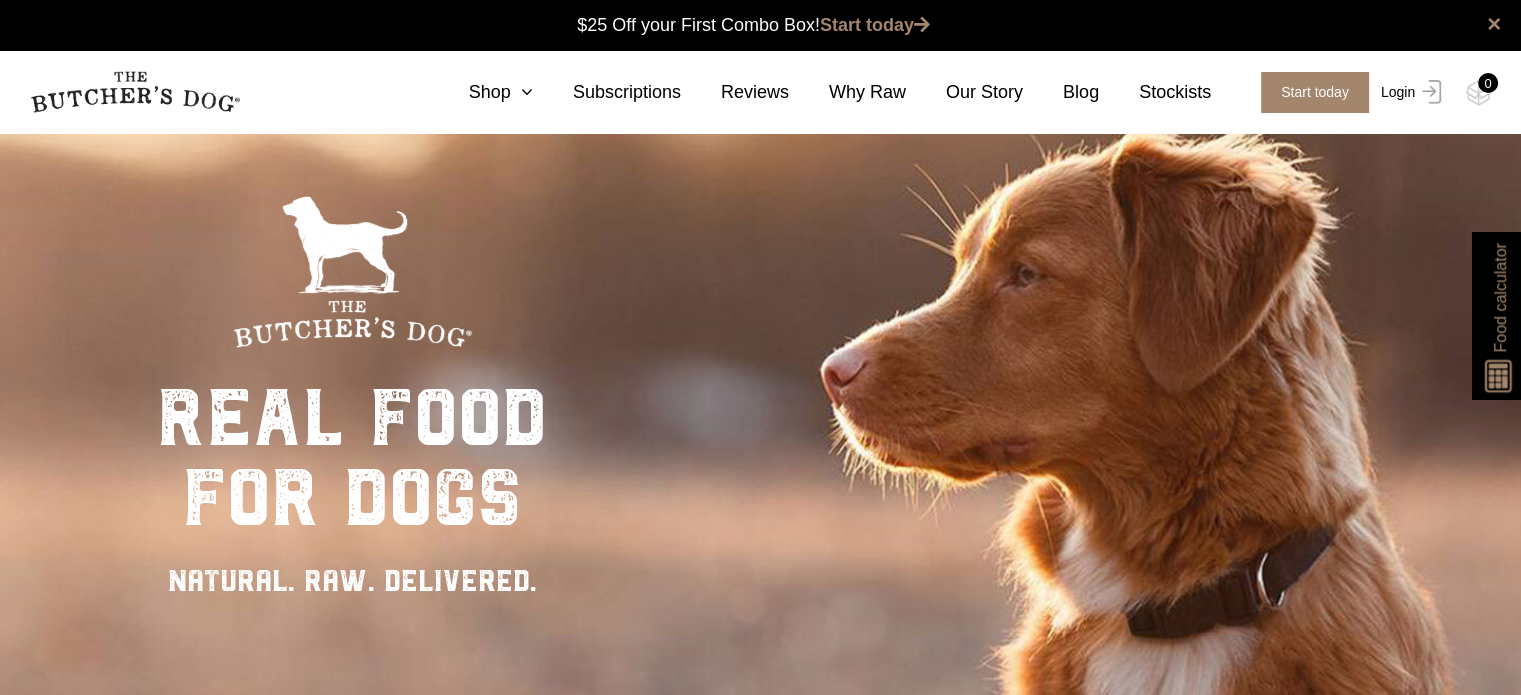 click on "Login" at bounding box center [1408, 92] 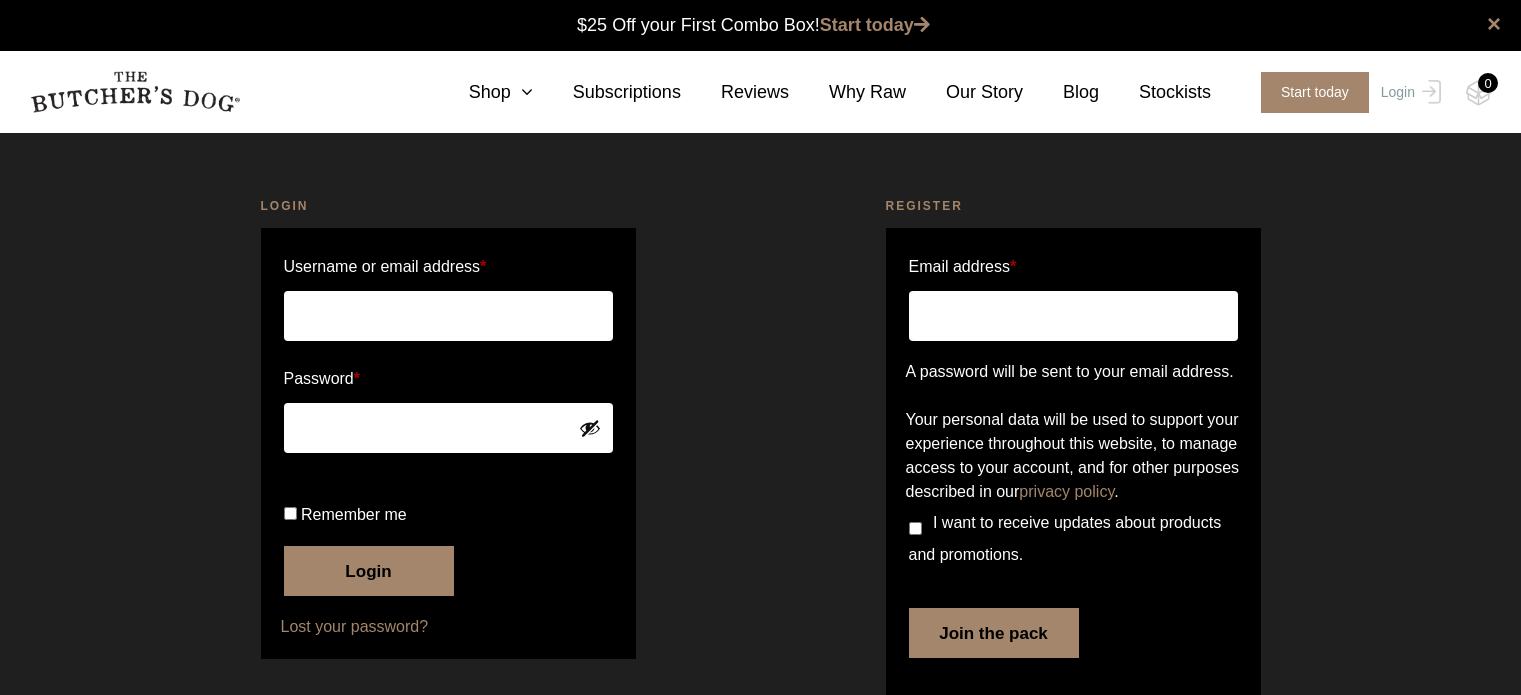 scroll, scrollTop: 0, scrollLeft: 0, axis: both 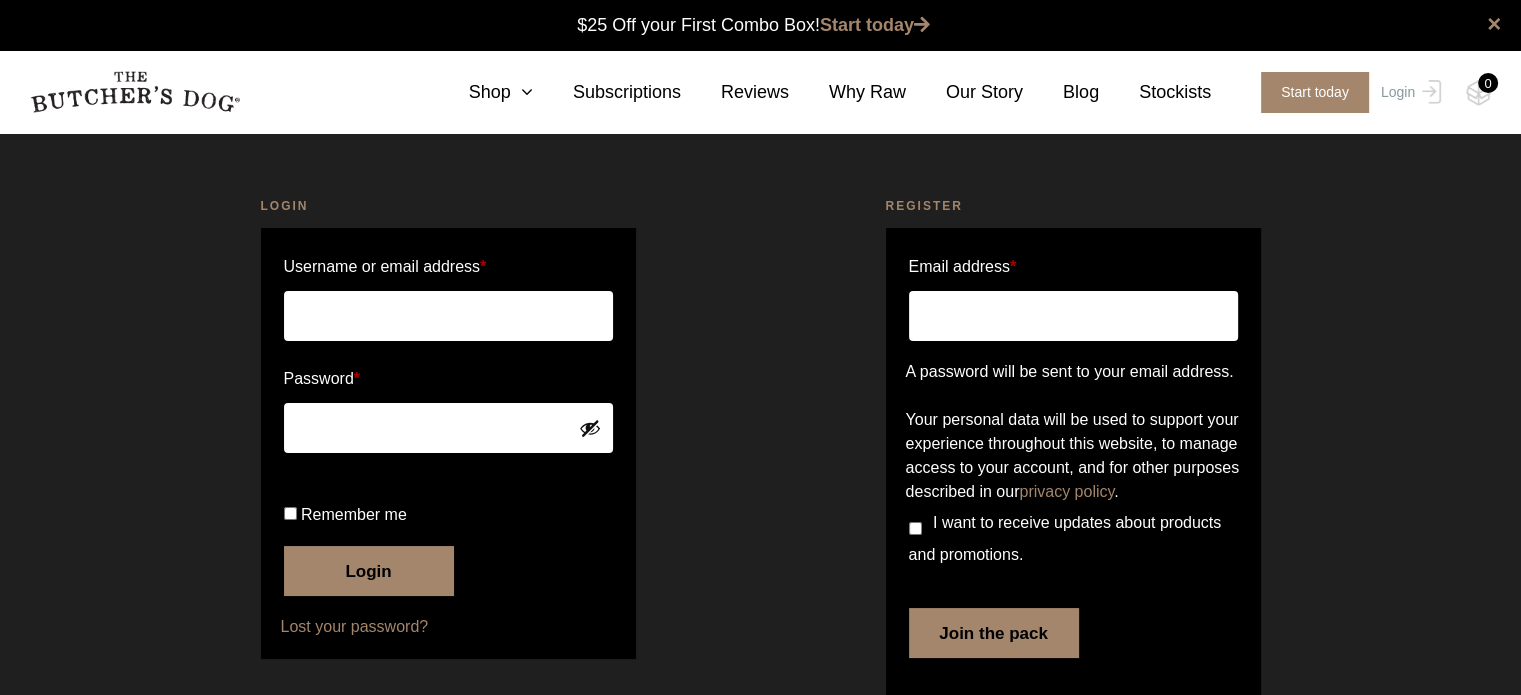click on "[USERNAME] or [EMAIL] *" at bounding box center [448, 316] 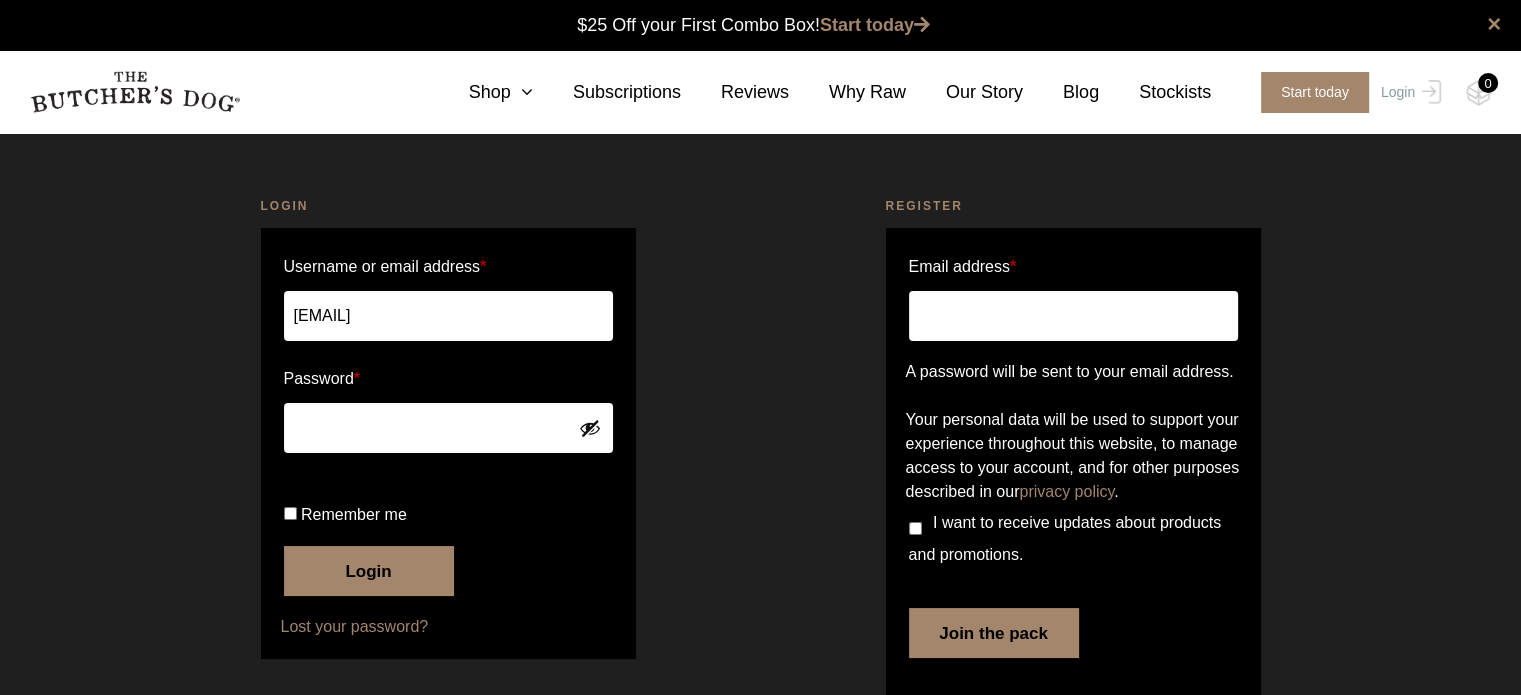 click on "Login" at bounding box center [369, 571] 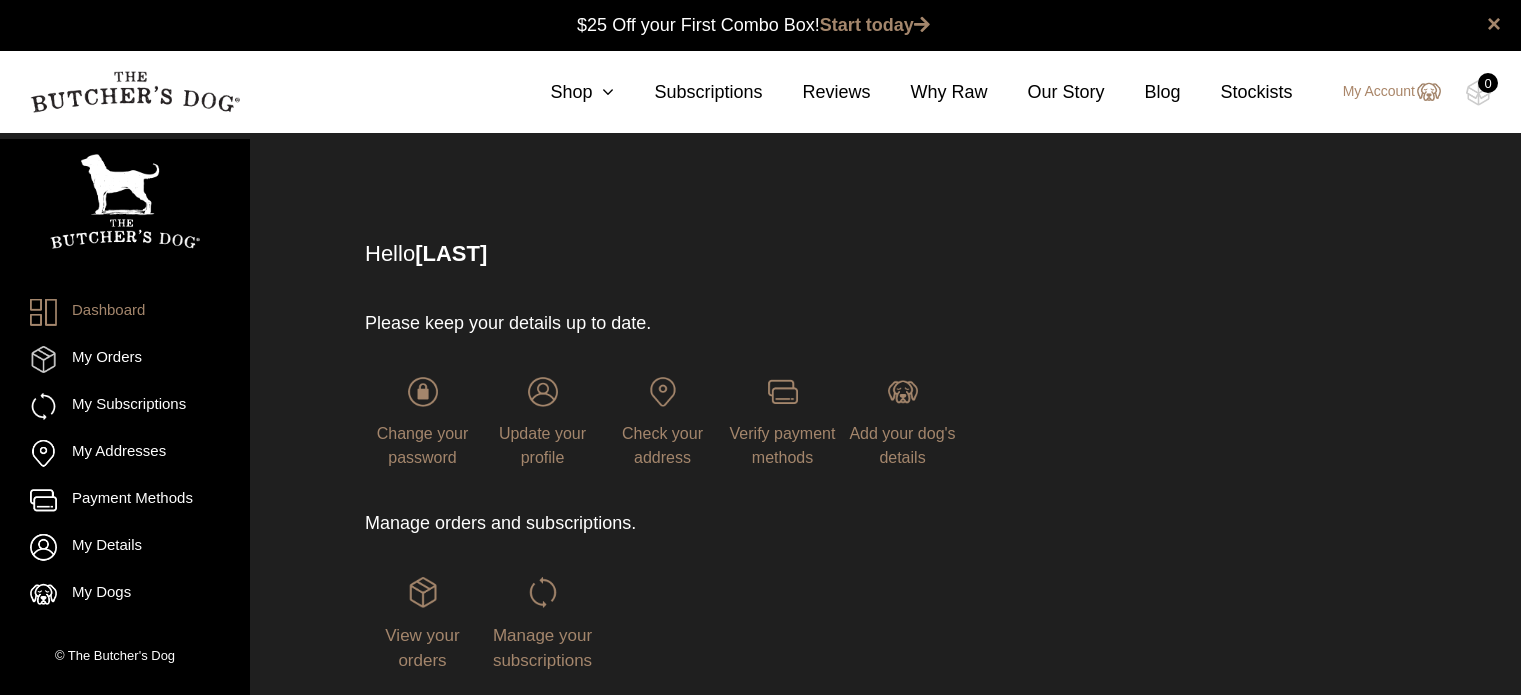 scroll, scrollTop: 0, scrollLeft: 0, axis: both 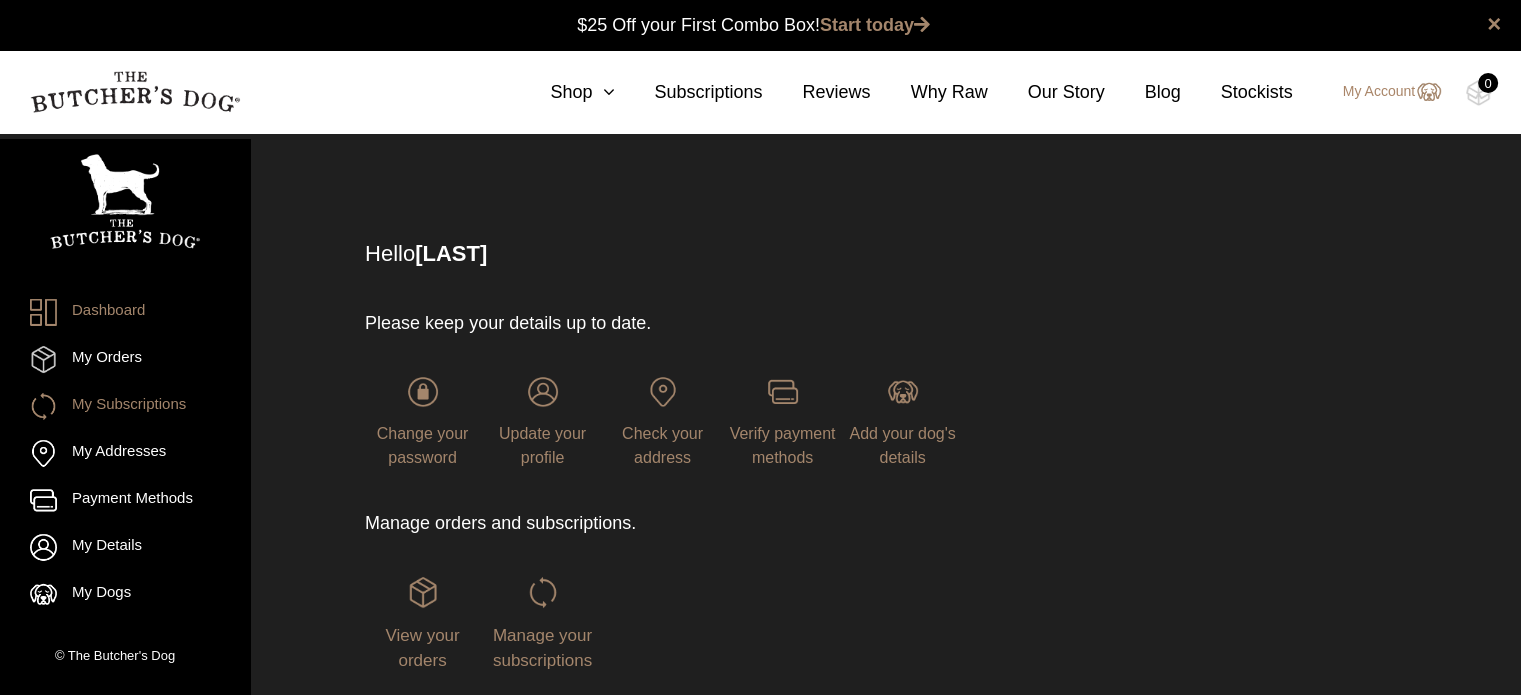 click on "My Subscriptions" at bounding box center (125, 406) 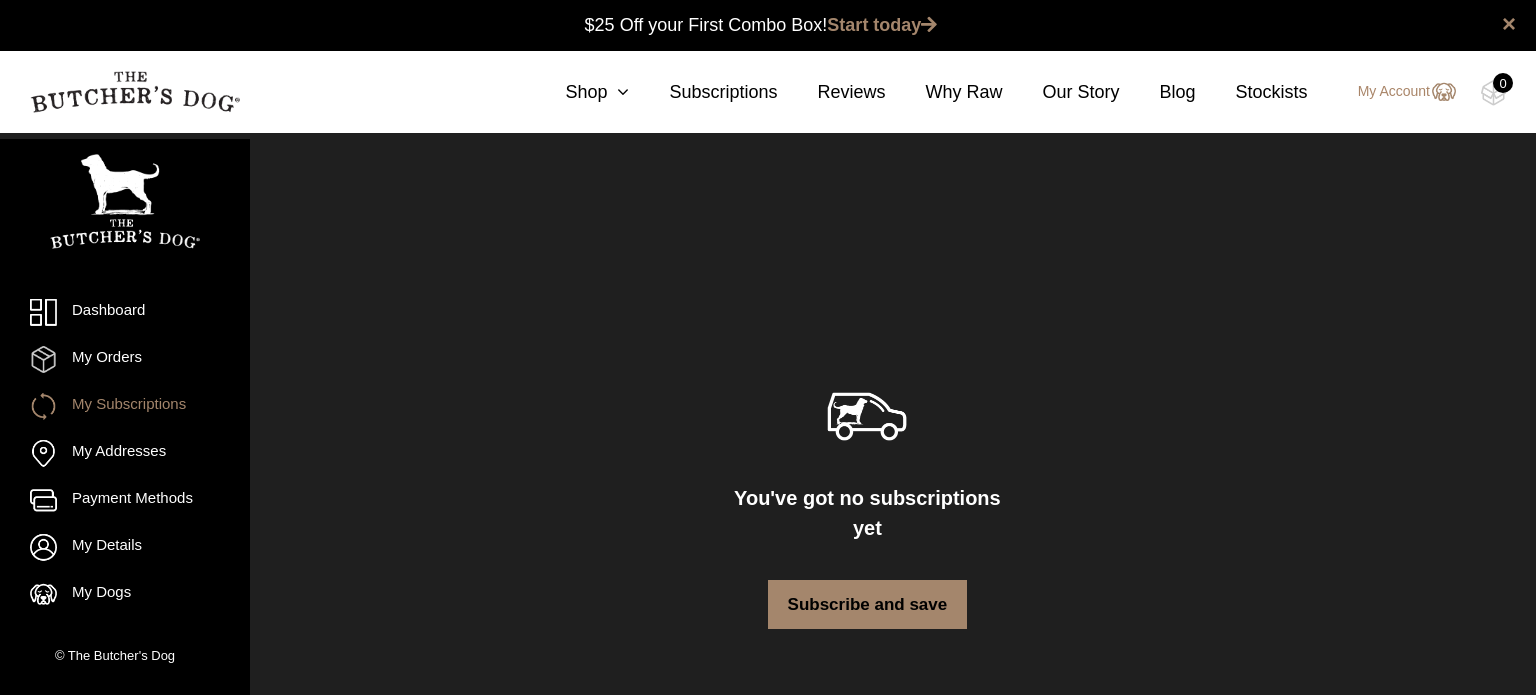 scroll, scrollTop: 0, scrollLeft: 0, axis: both 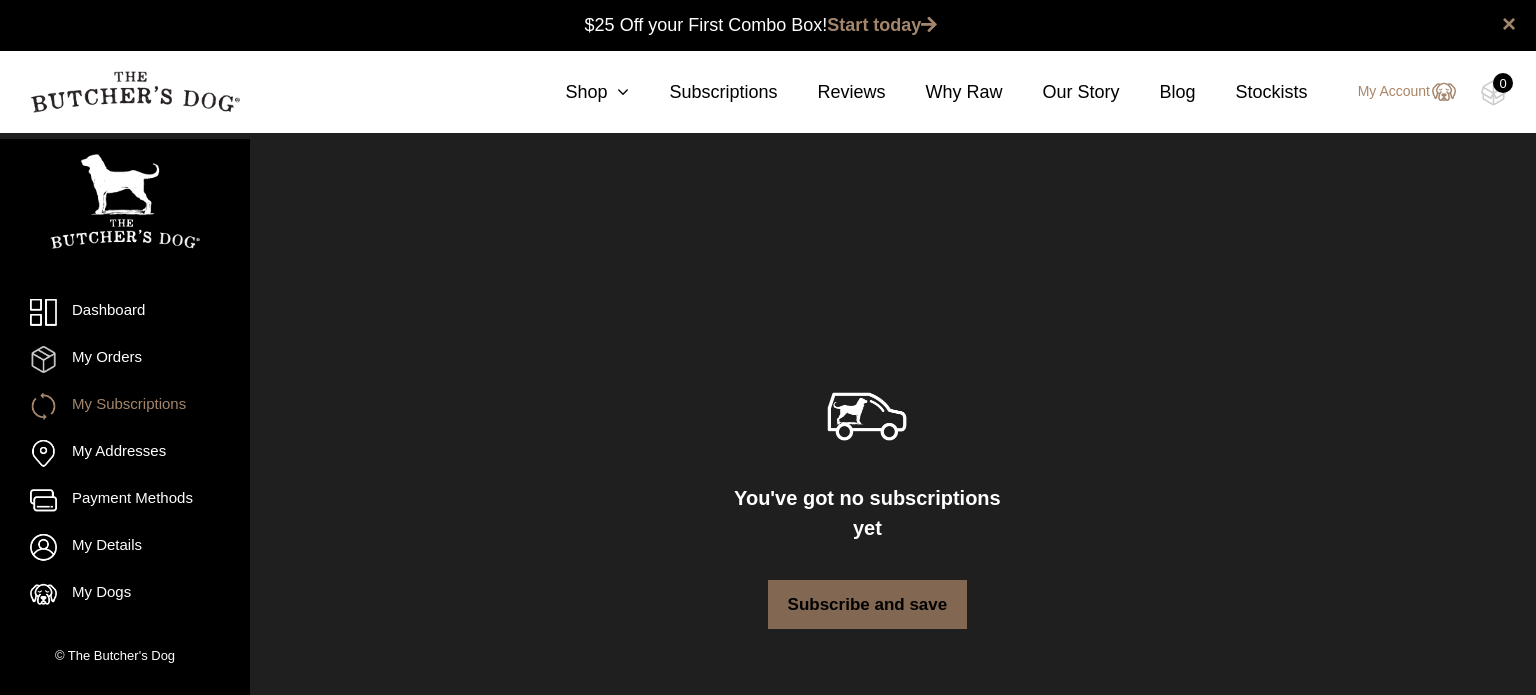 click on "Subscribe
and save" at bounding box center [868, 605] 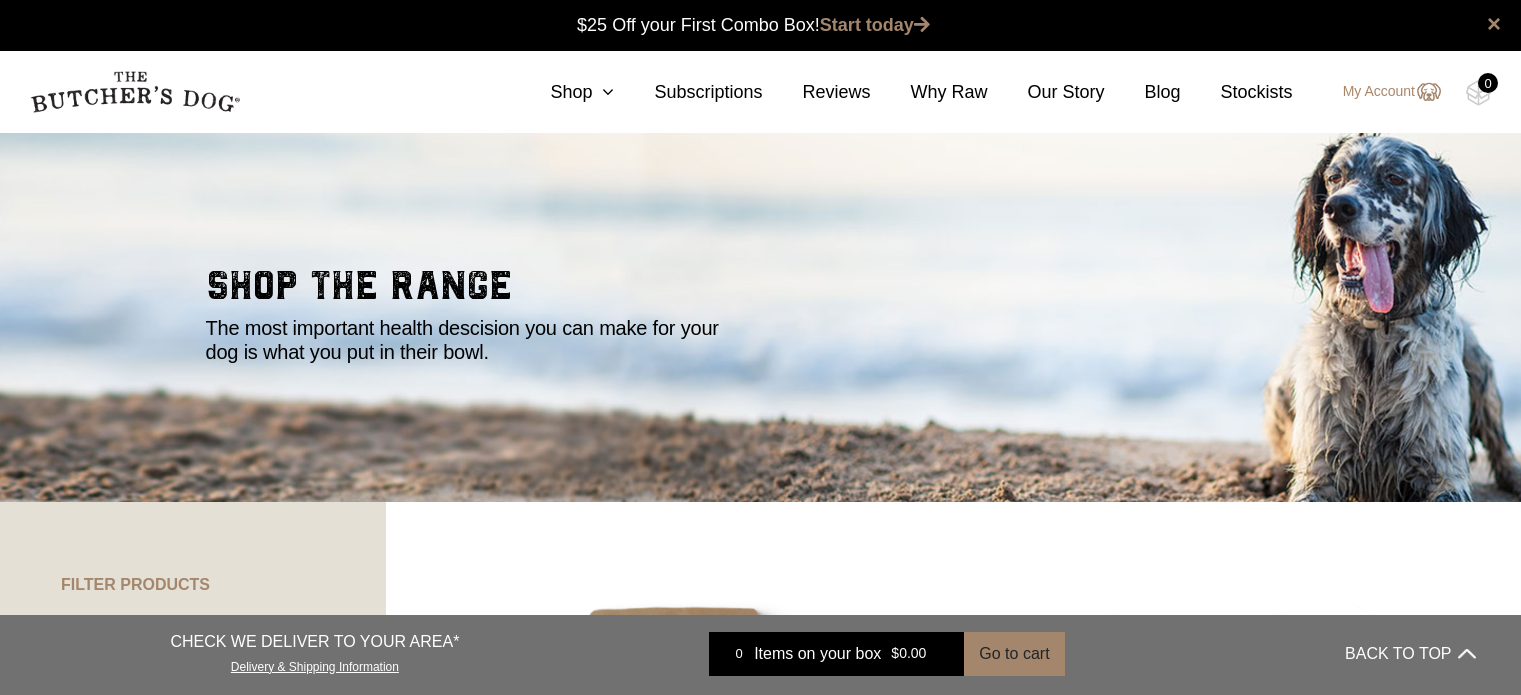 scroll, scrollTop: 0, scrollLeft: 0, axis: both 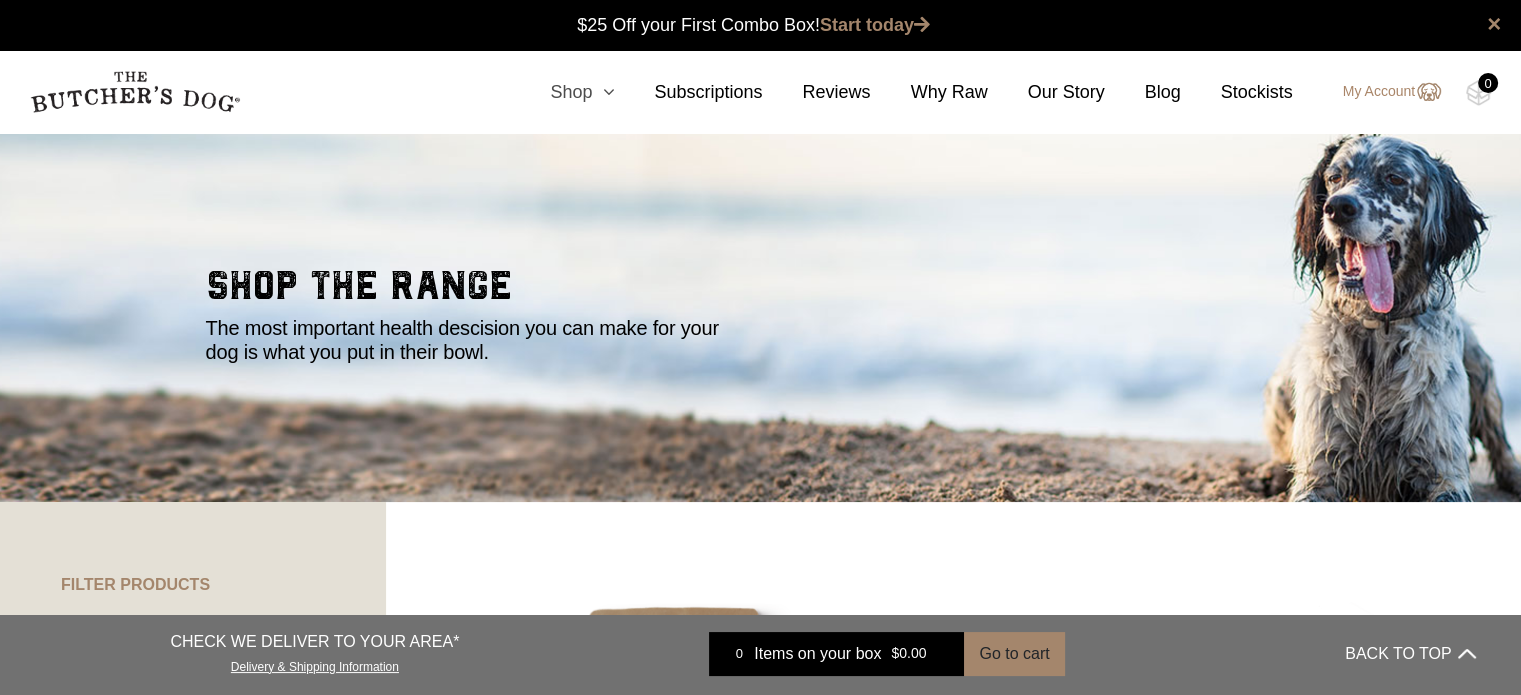 click on "Shop" at bounding box center (562, 92) 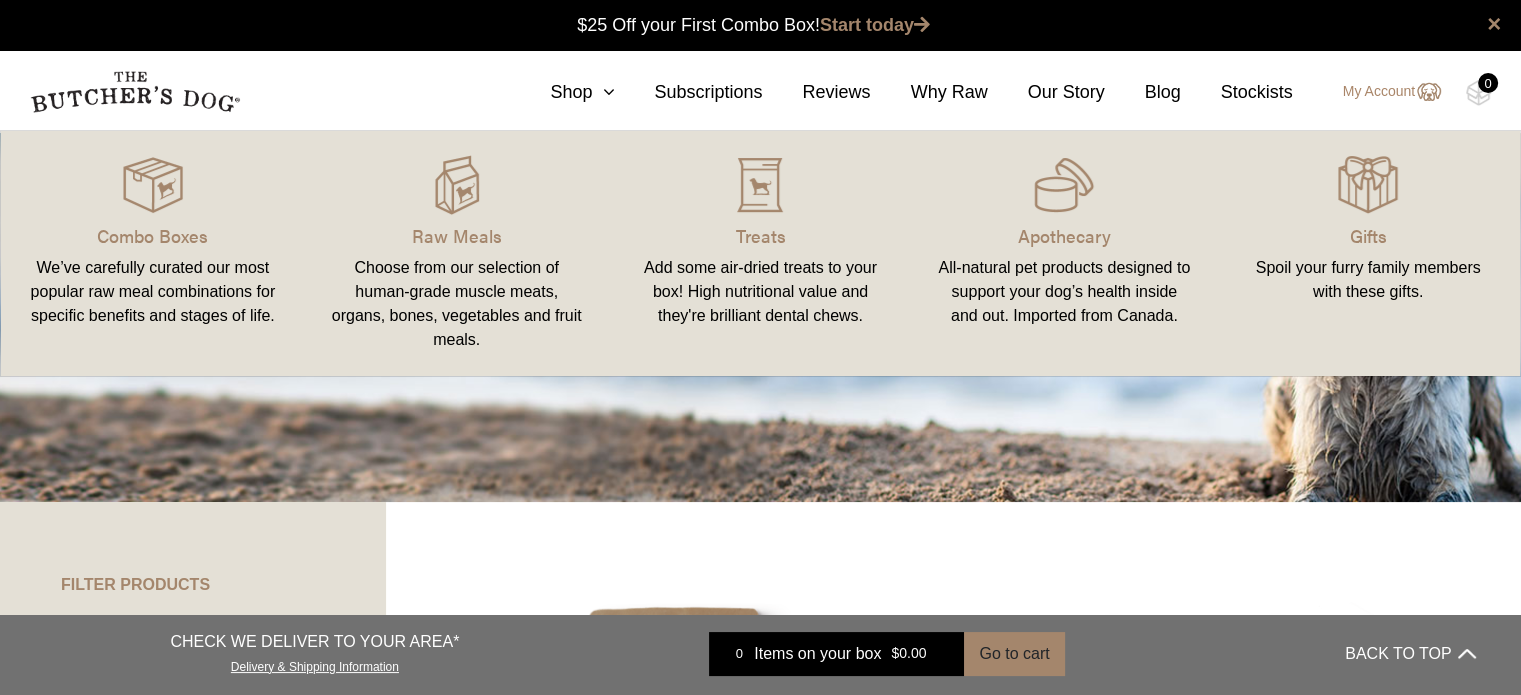 click on "Choose from our selection of human-grade muscle meats,
organs, bones, vegetables and fruit meals." at bounding box center [457, 304] 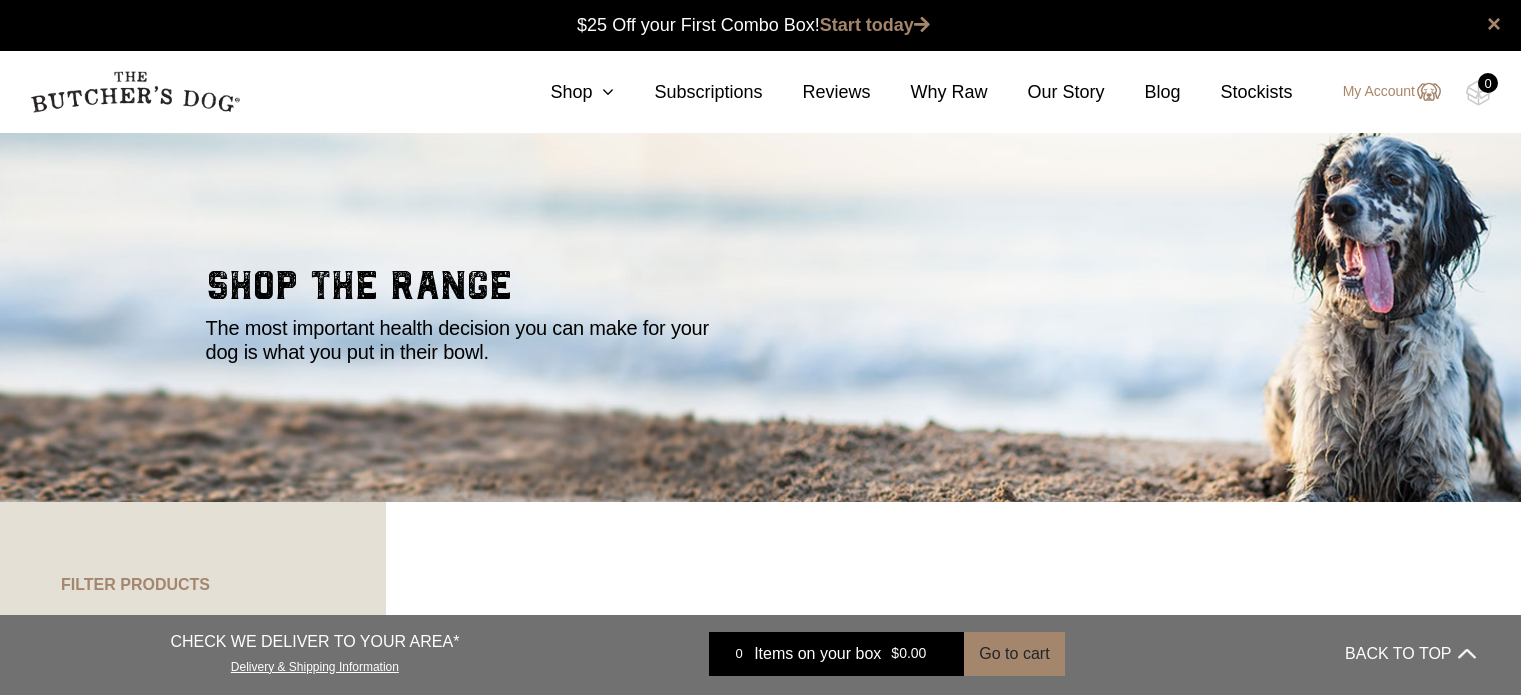 scroll, scrollTop: 0, scrollLeft: 0, axis: both 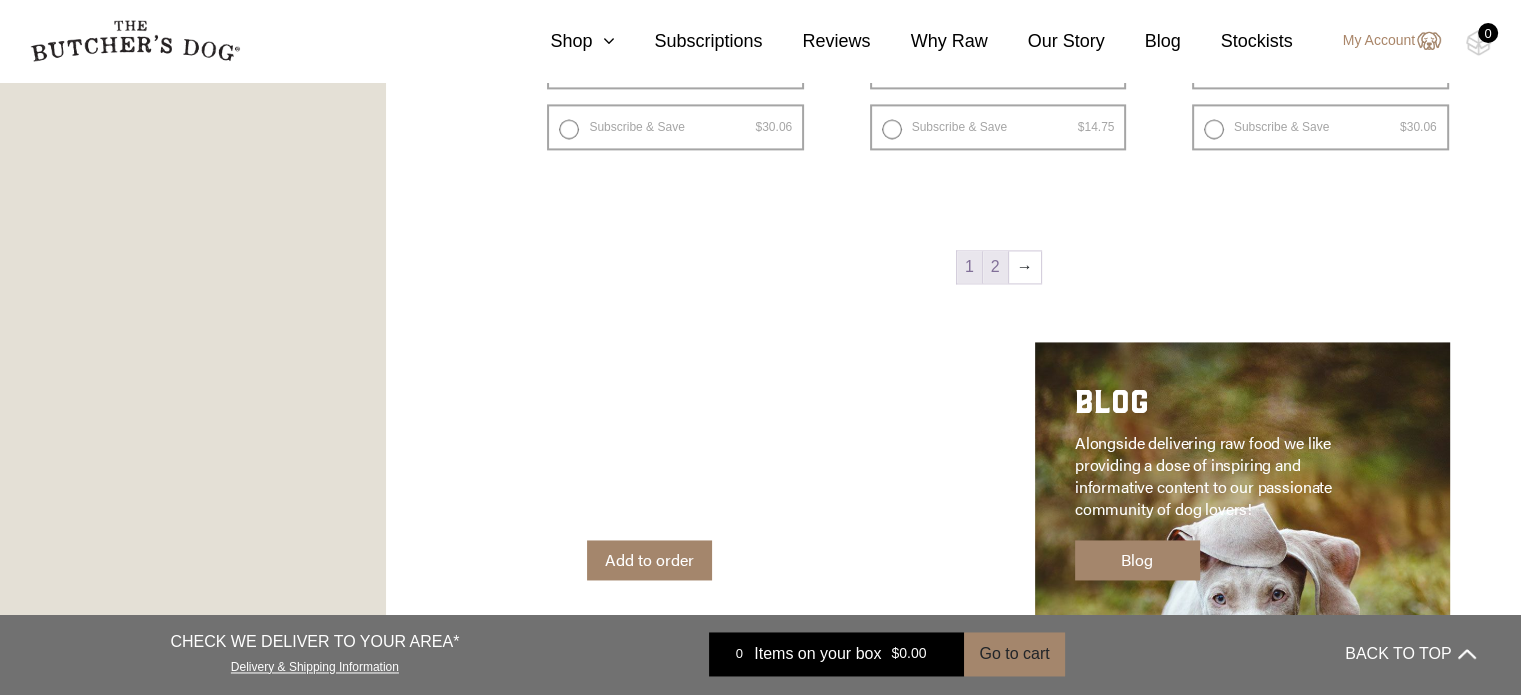 click on "2" at bounding box center [995, 267] 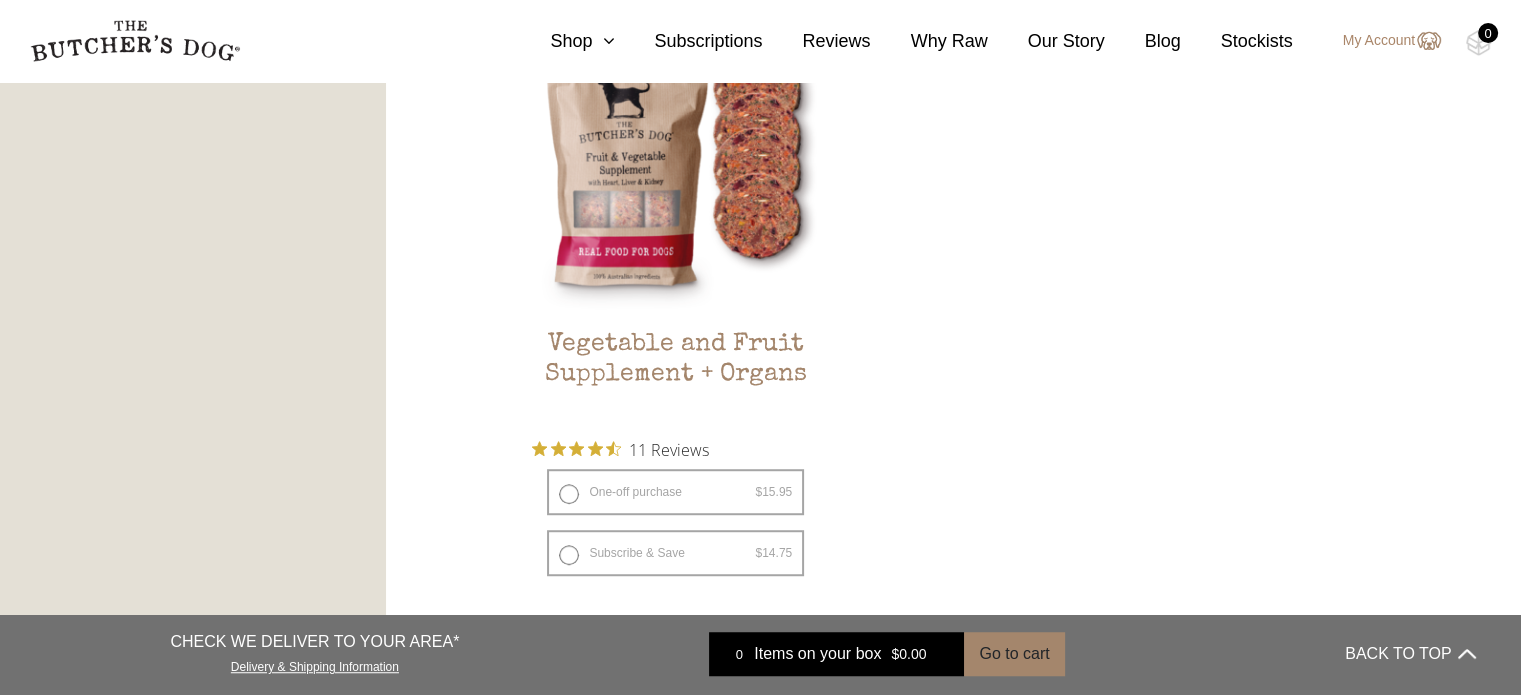 scroll, scrollTop: 1212, scrollLeft: 0, axis: vertical 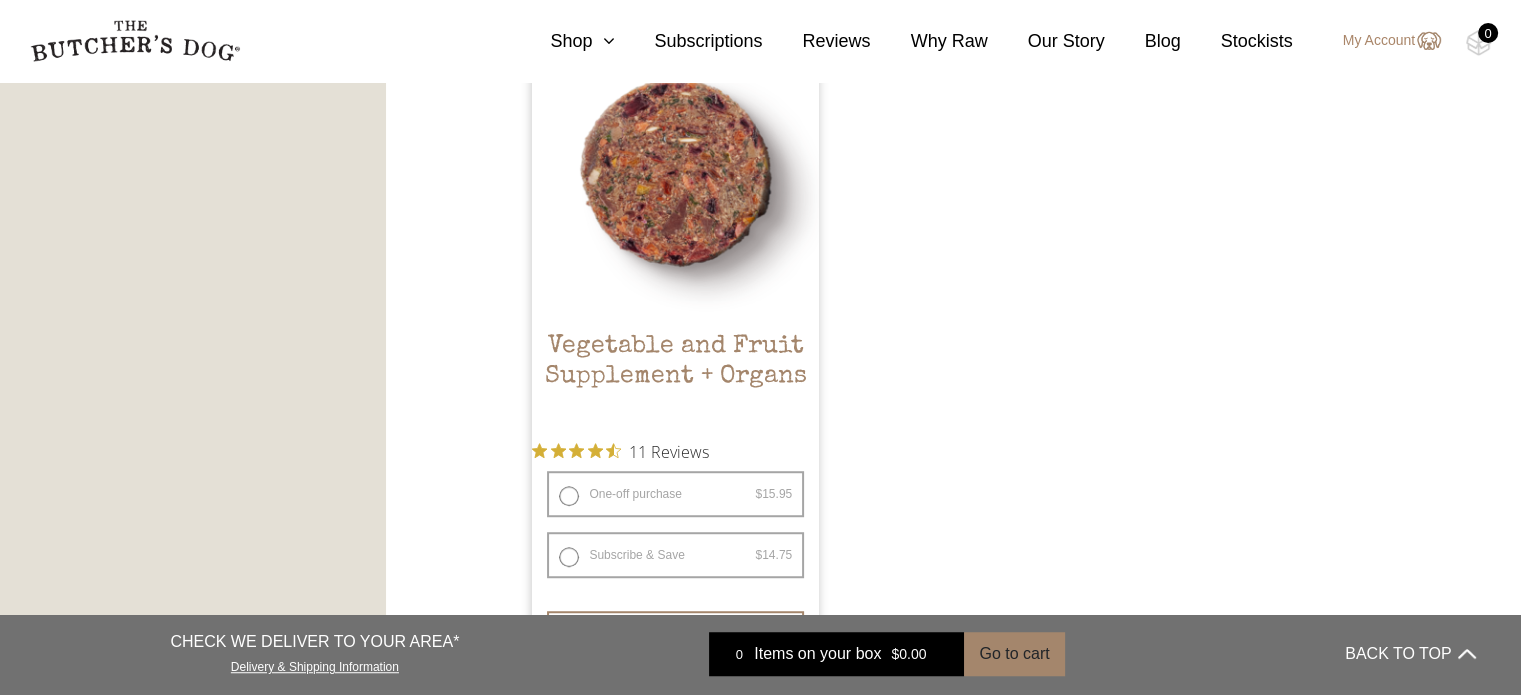 click on "Subscribe &
Save $ 15.95   Original price was: $15.95. $ 14.75 Current price is: $14.75.    / week" at bounding box center [675, 555] 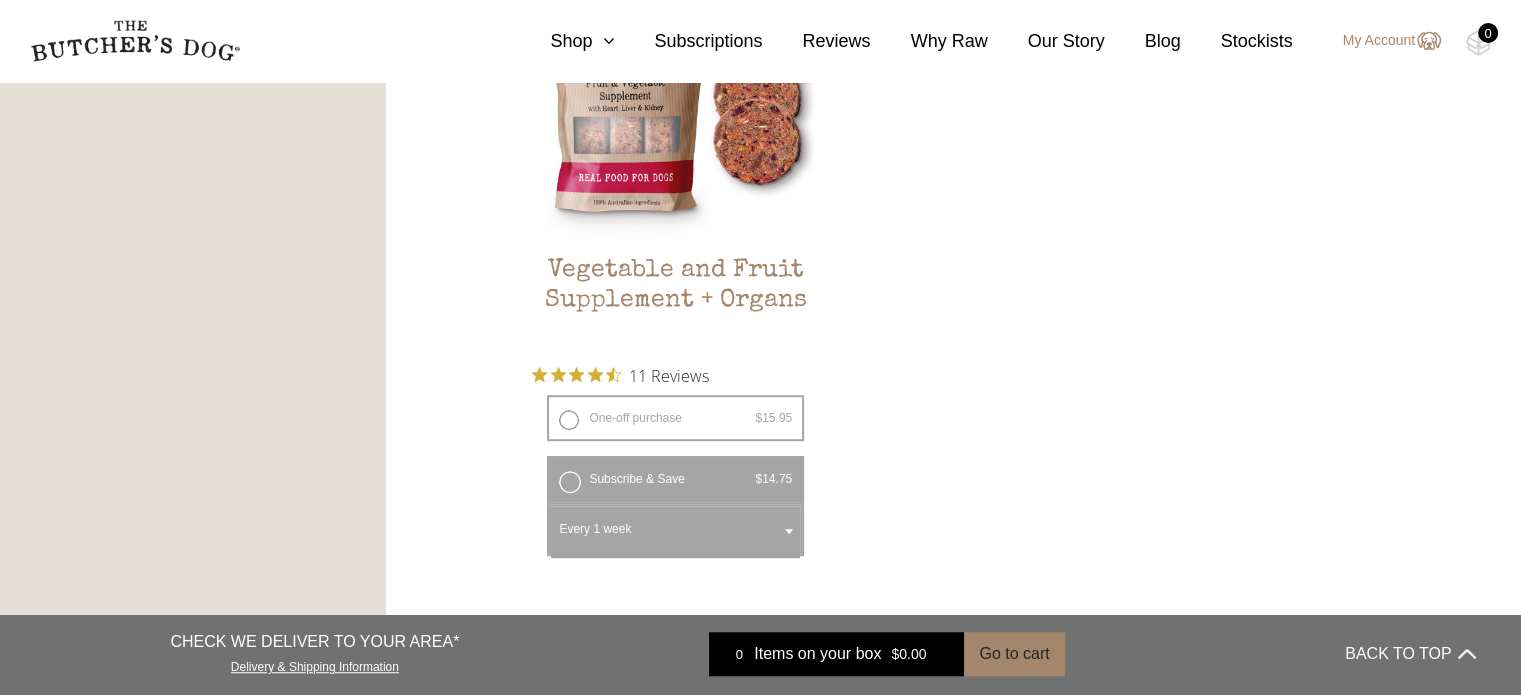 scroll, scrollTop: 1288, scrollLeft: 0, axis: vertical 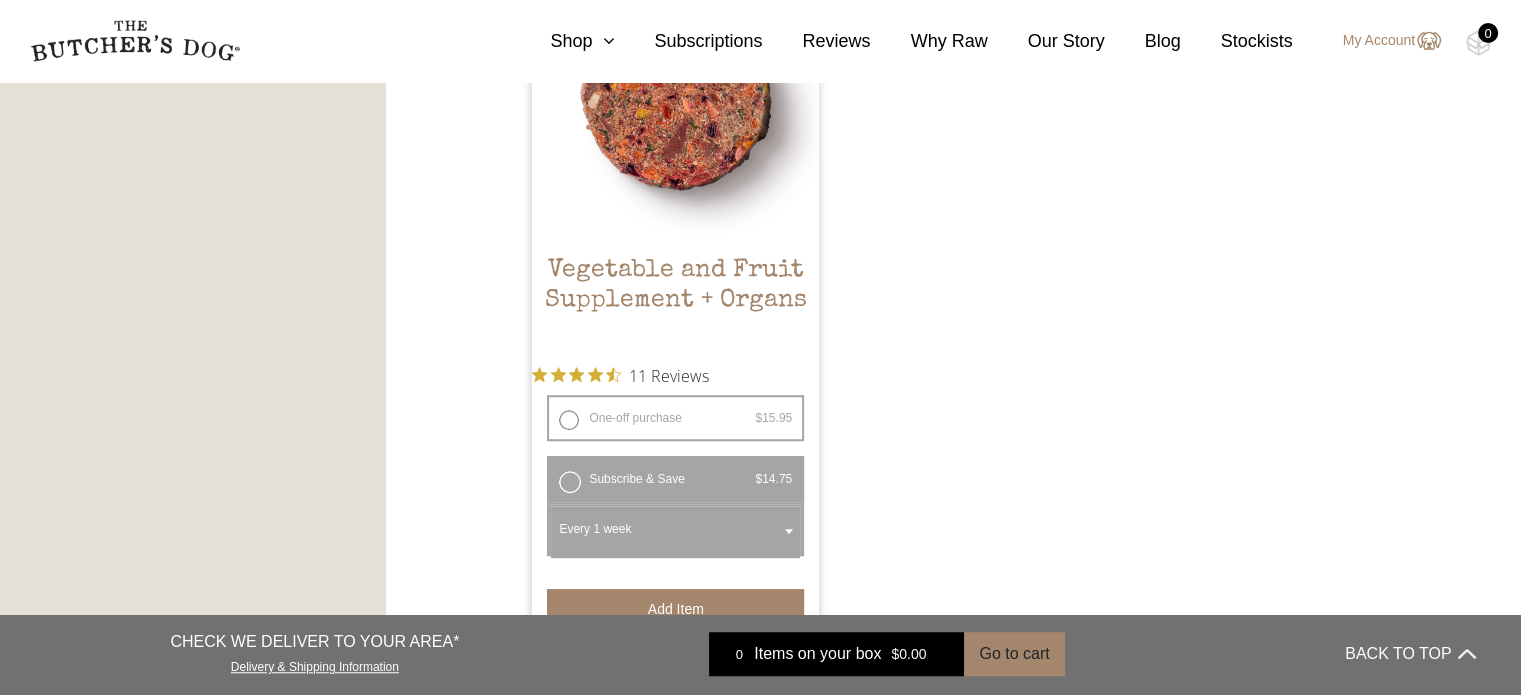click on "Add item" at bounding box center [675, 609] 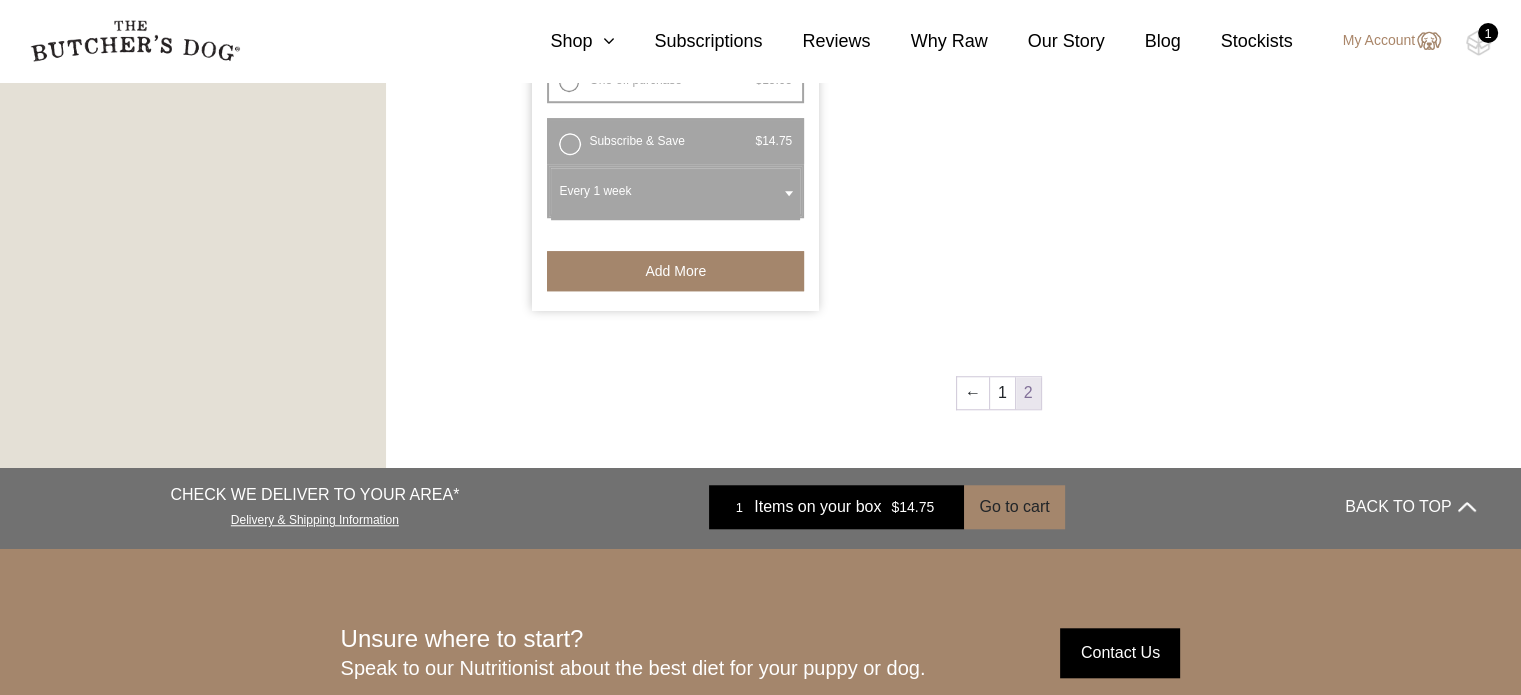 scroll, scrollTop: 1628, scrollLeft: 0, axis: vertical 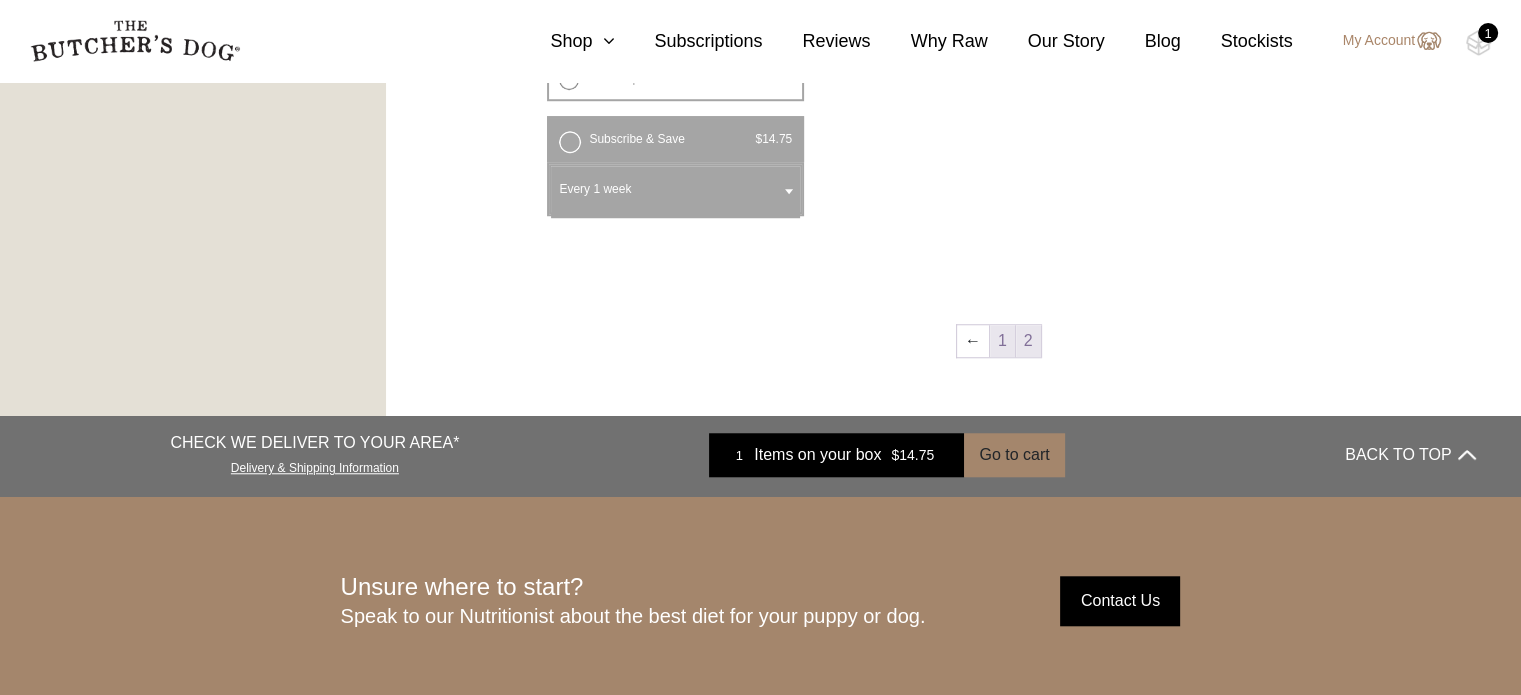 click on "1" at bounding box center [1002, 341] 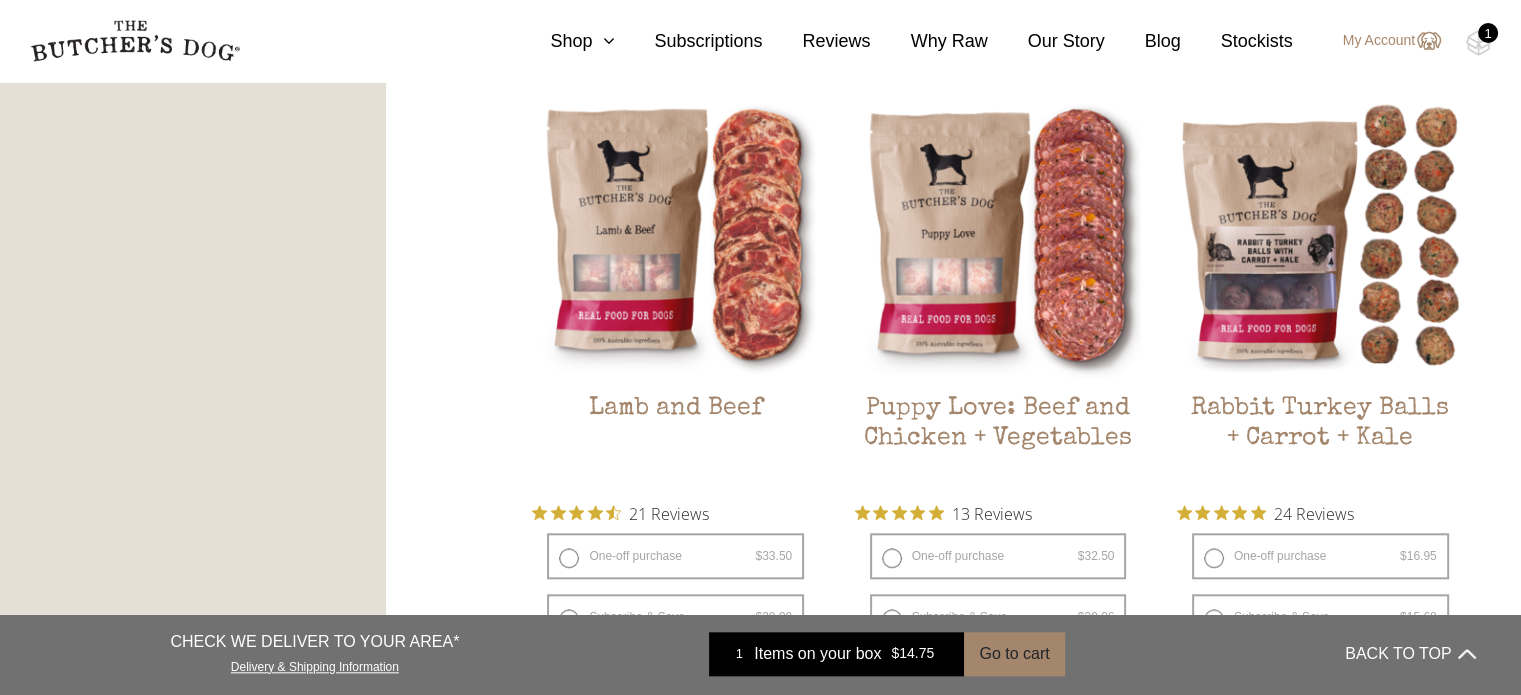 scroll, scrollTop: 2060, scrollLeft: 0, axis: vertical 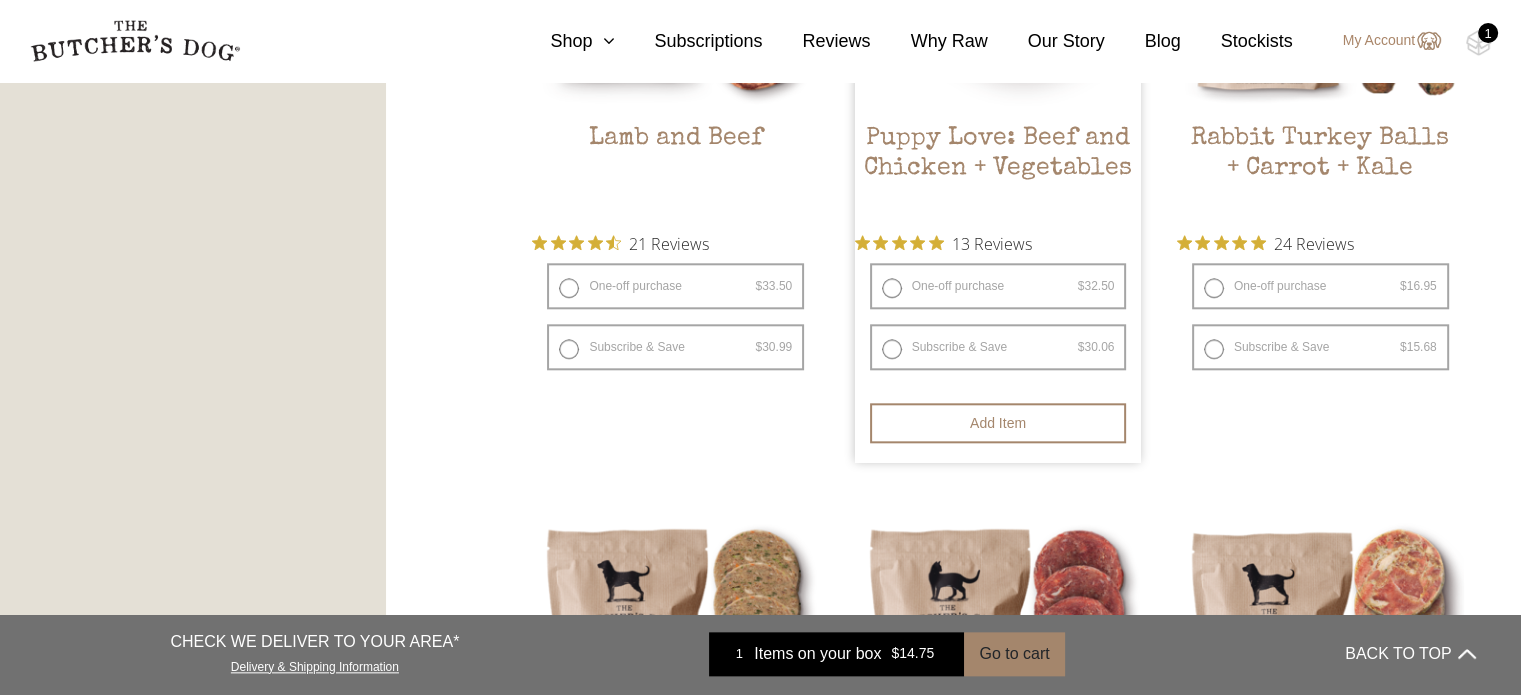 click on "Subscribe &
Save $ 32.50   Original price was: $32.50. $ 30.06 Current price is: $30.06.    / week" at bounding box center [998, 347] 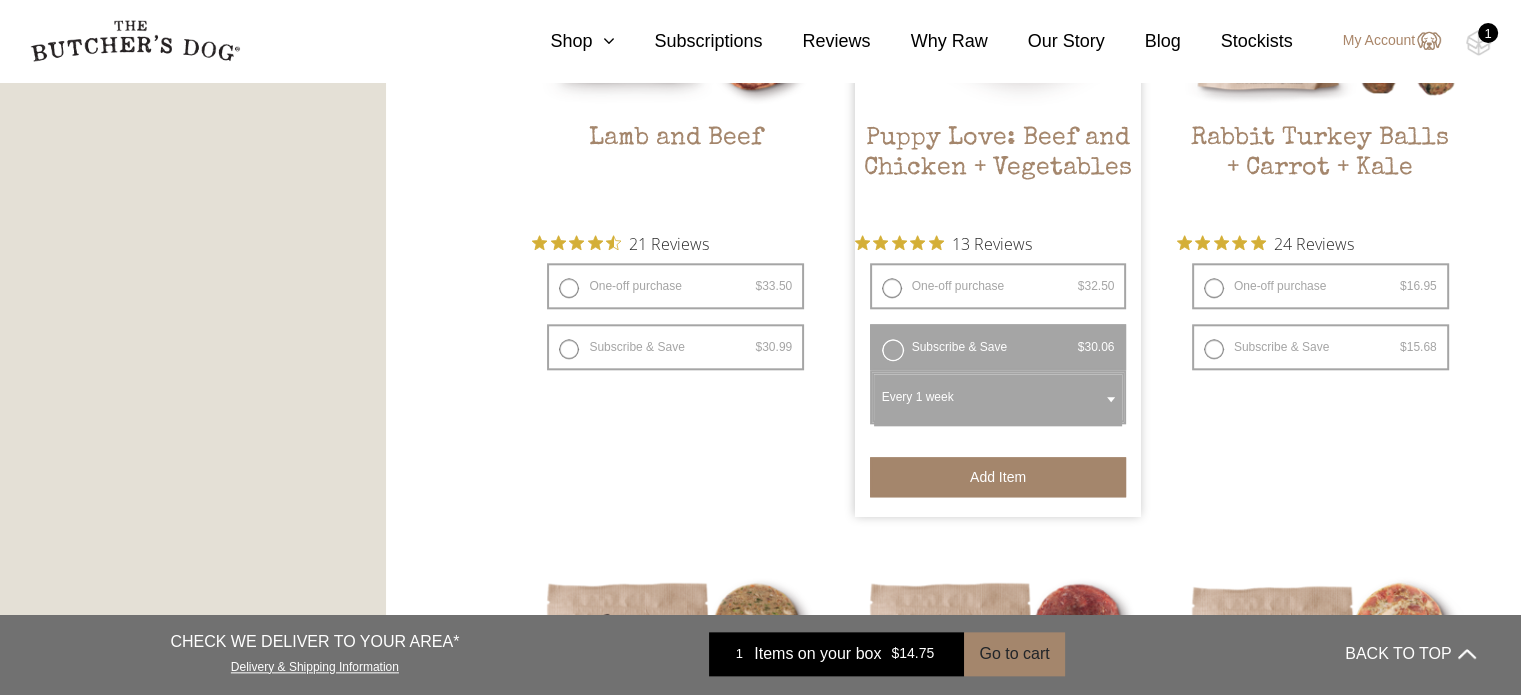 click on "Add item" at bounding box center [998, 477] 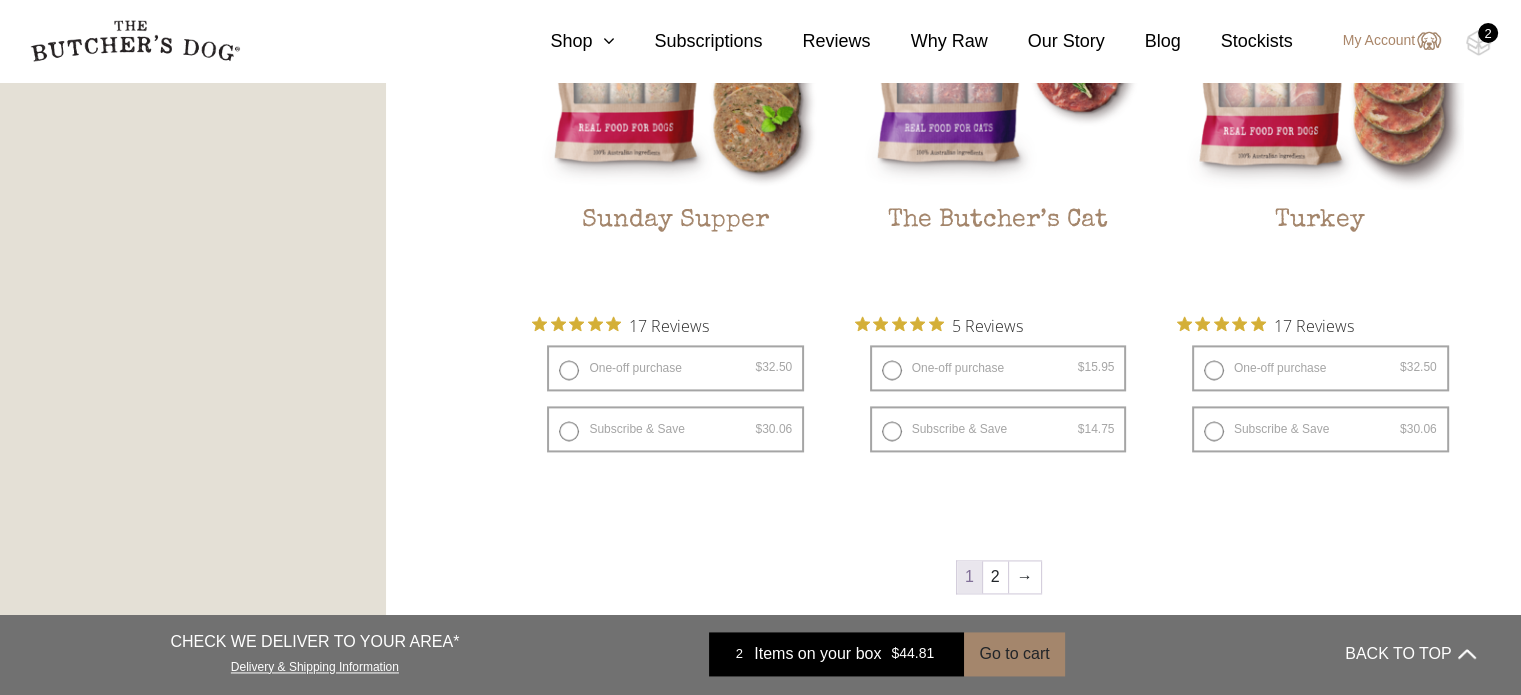 scroll, scrollTop: 2678, scrollLeft: 0, axis: vertical 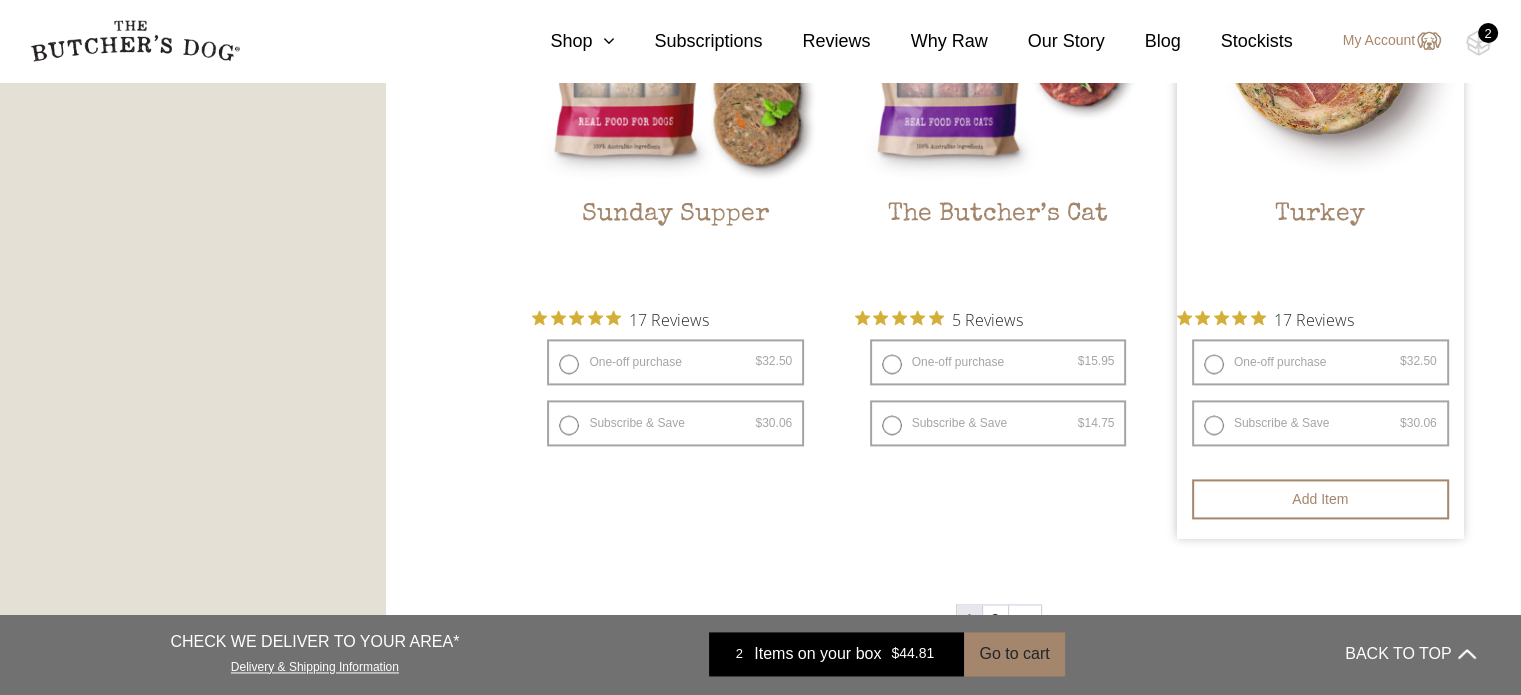 click on "Subscribe &
Save $ 32.50   Original price was: $32.50. $ 30.06 Current price is: $30.06.    / week" at bounding box center [1320, 423] 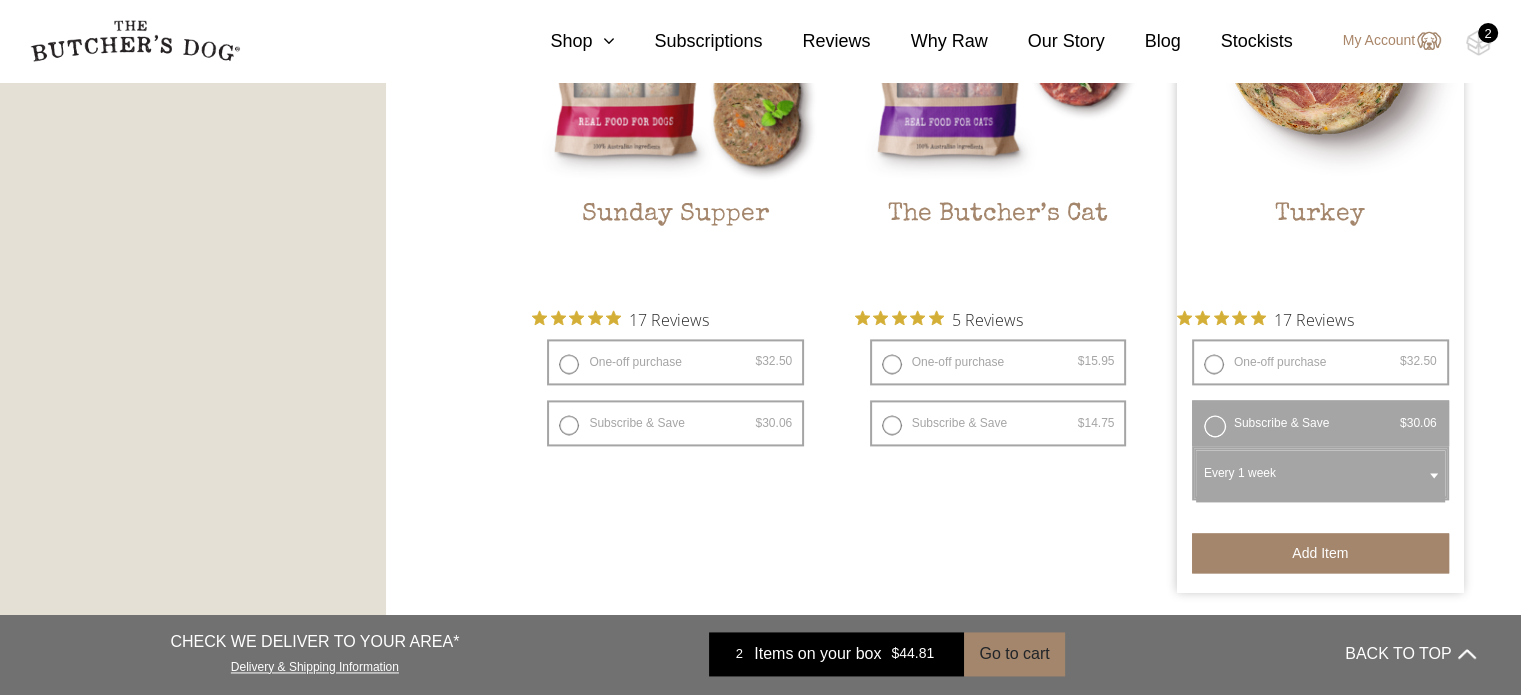click on "Add item" at bounding box center (1320, 553) 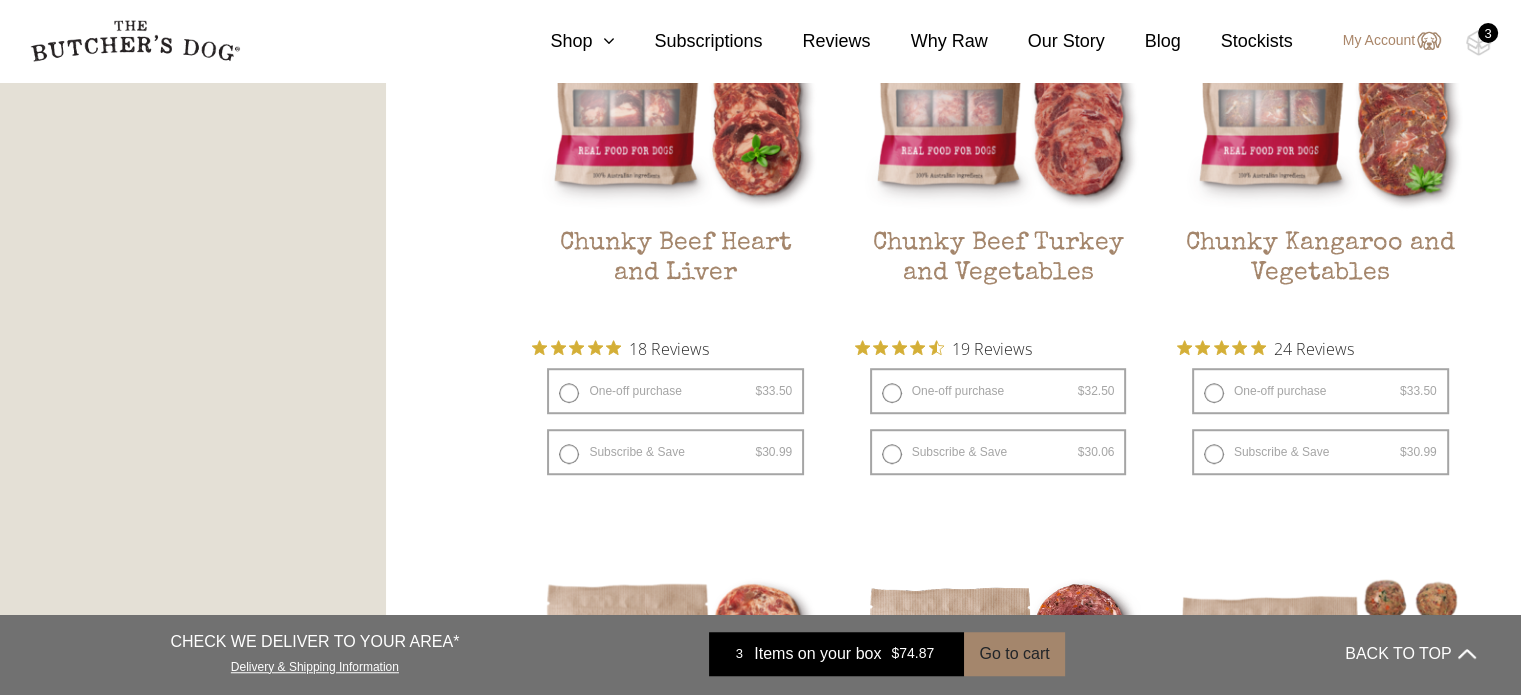 scroll, scrollTop: 1314, scrollLeft: 0, axis: vertical 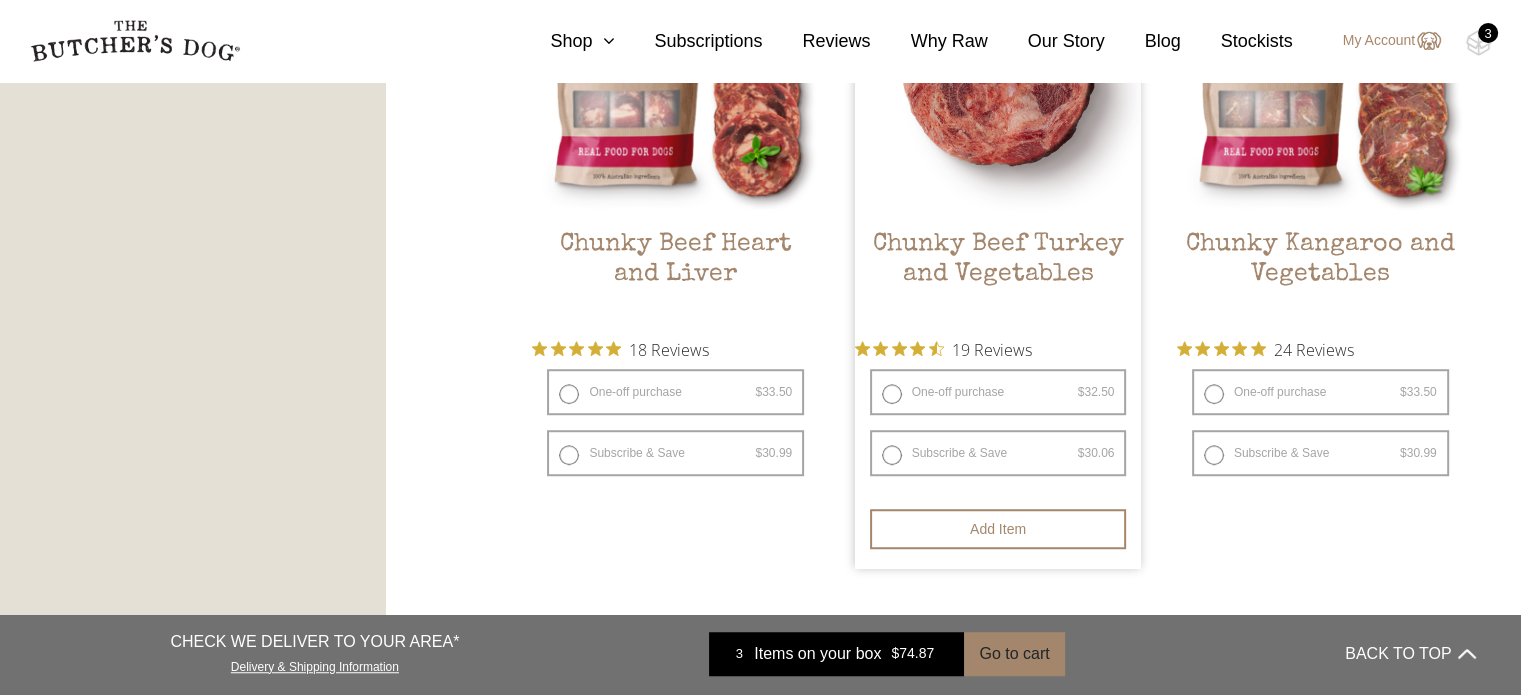 click on "Subscribe &
Save $ 32.50   Original price was: $32.50. $ 30.06 Current price is: $30.06.    / week" at bounding box center (998, 453) 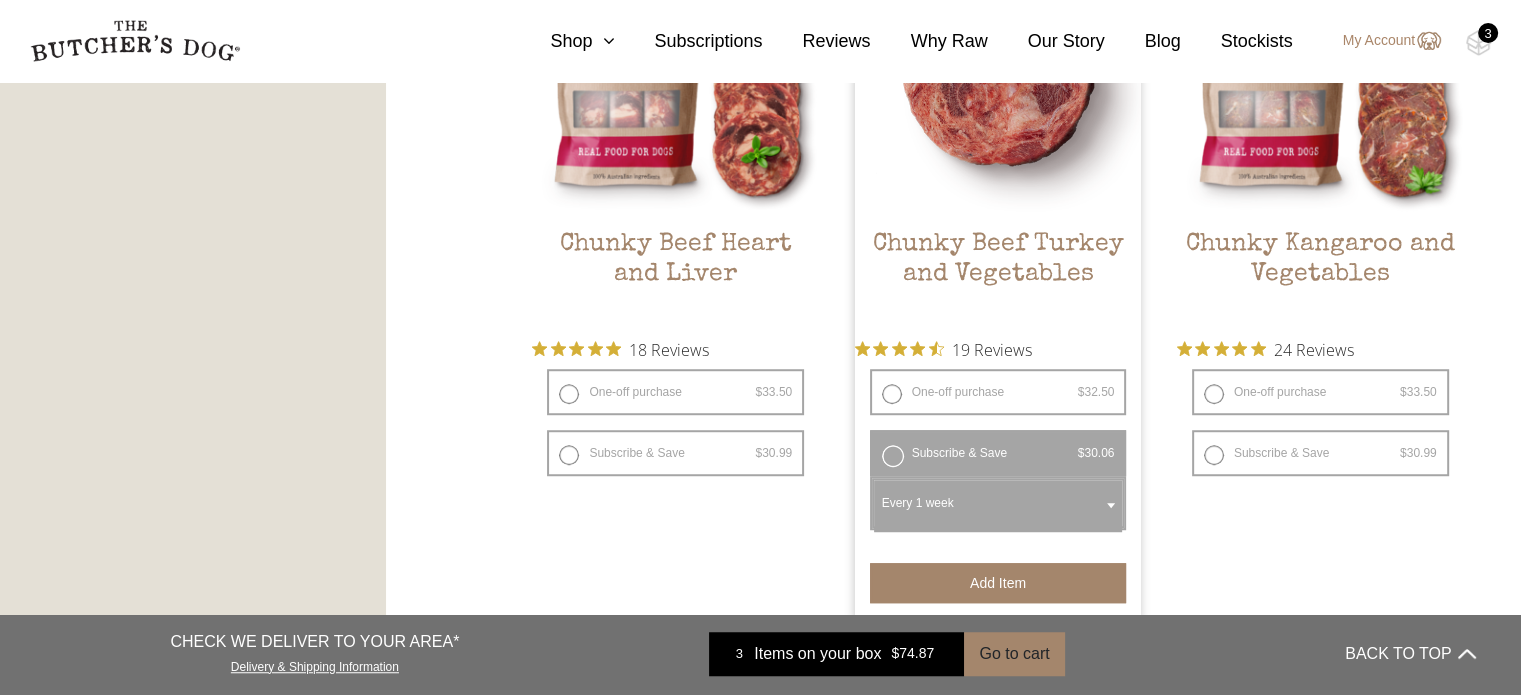 click on "Add item" at bounding box center [998, 583] 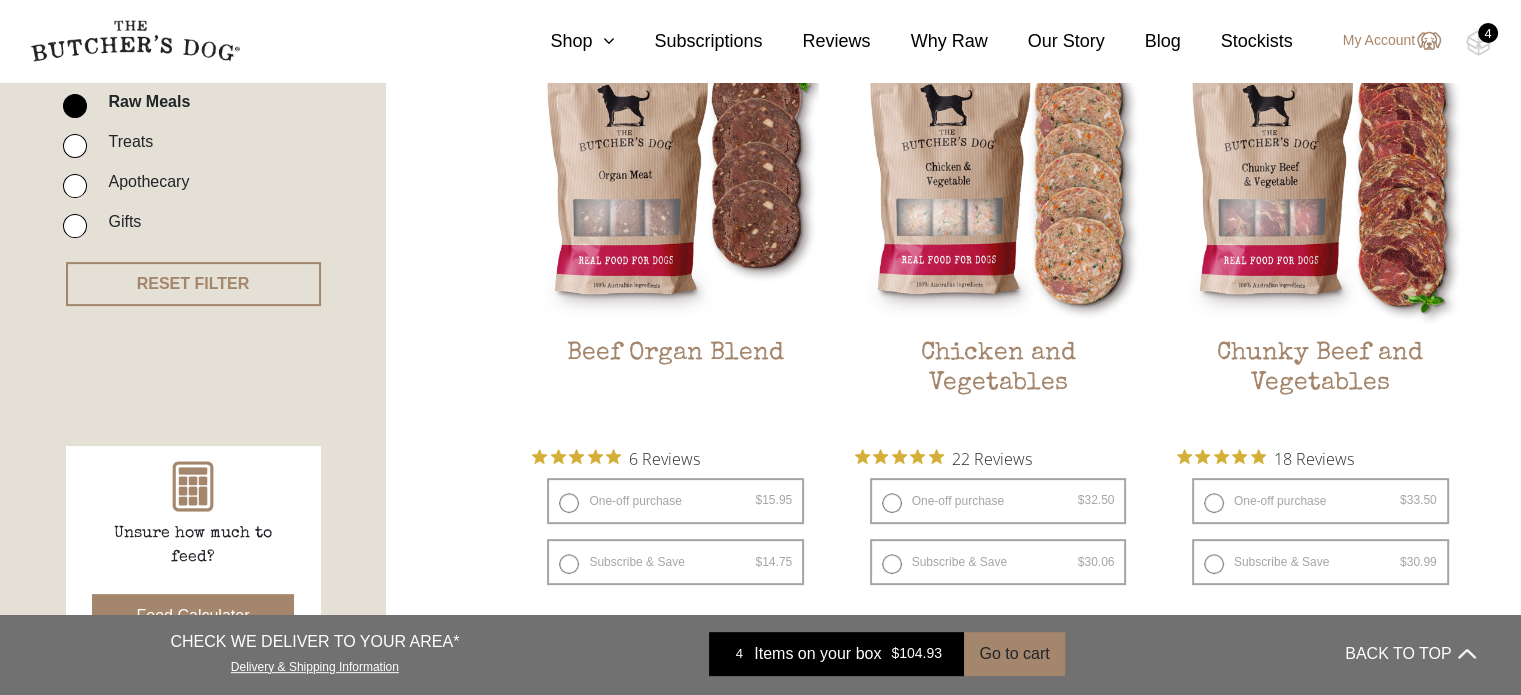 scroll, scrollTop: 571, scrollLeft: 0, axis: vertical 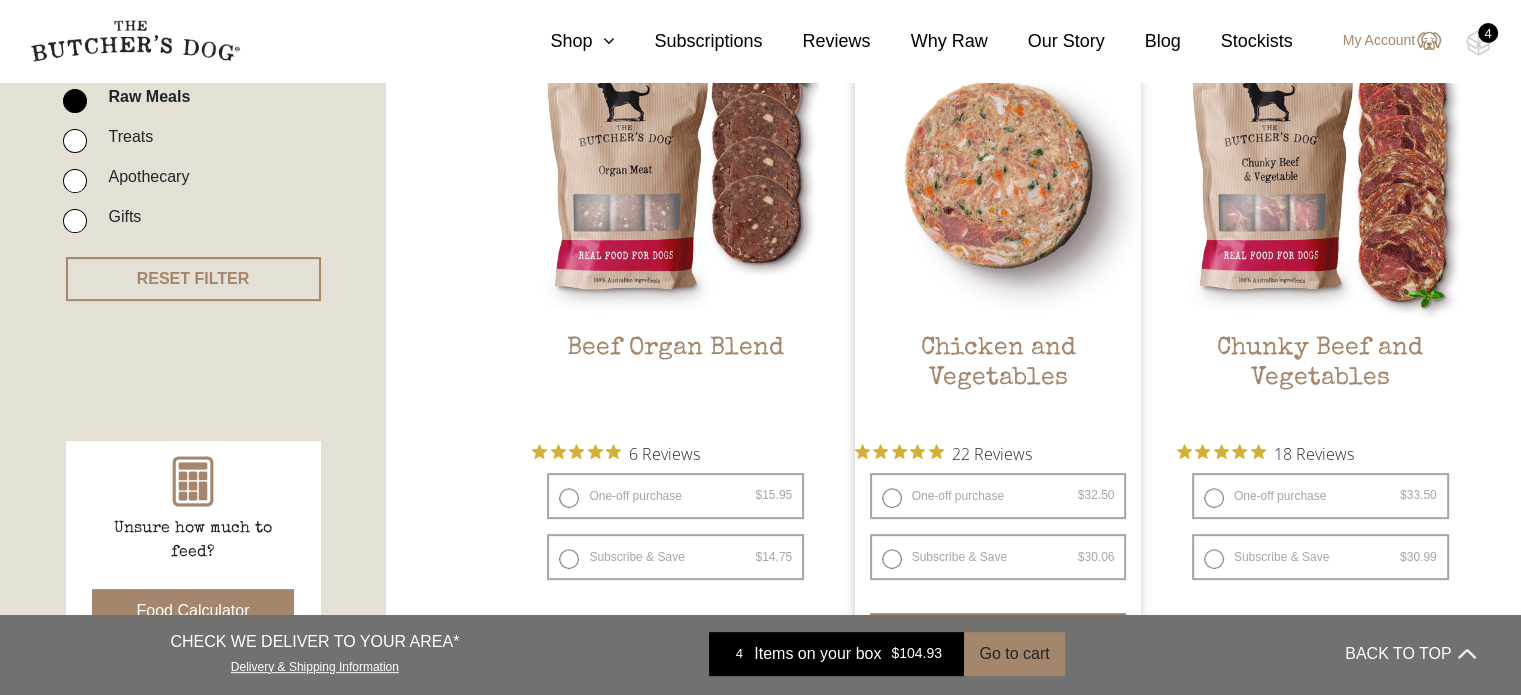 click on "Subscribe &
Save $ 32.50   Original price was: $32.50. $ 30.06 Current price is: $30.06.    / week" at bounding box center [998, 557] 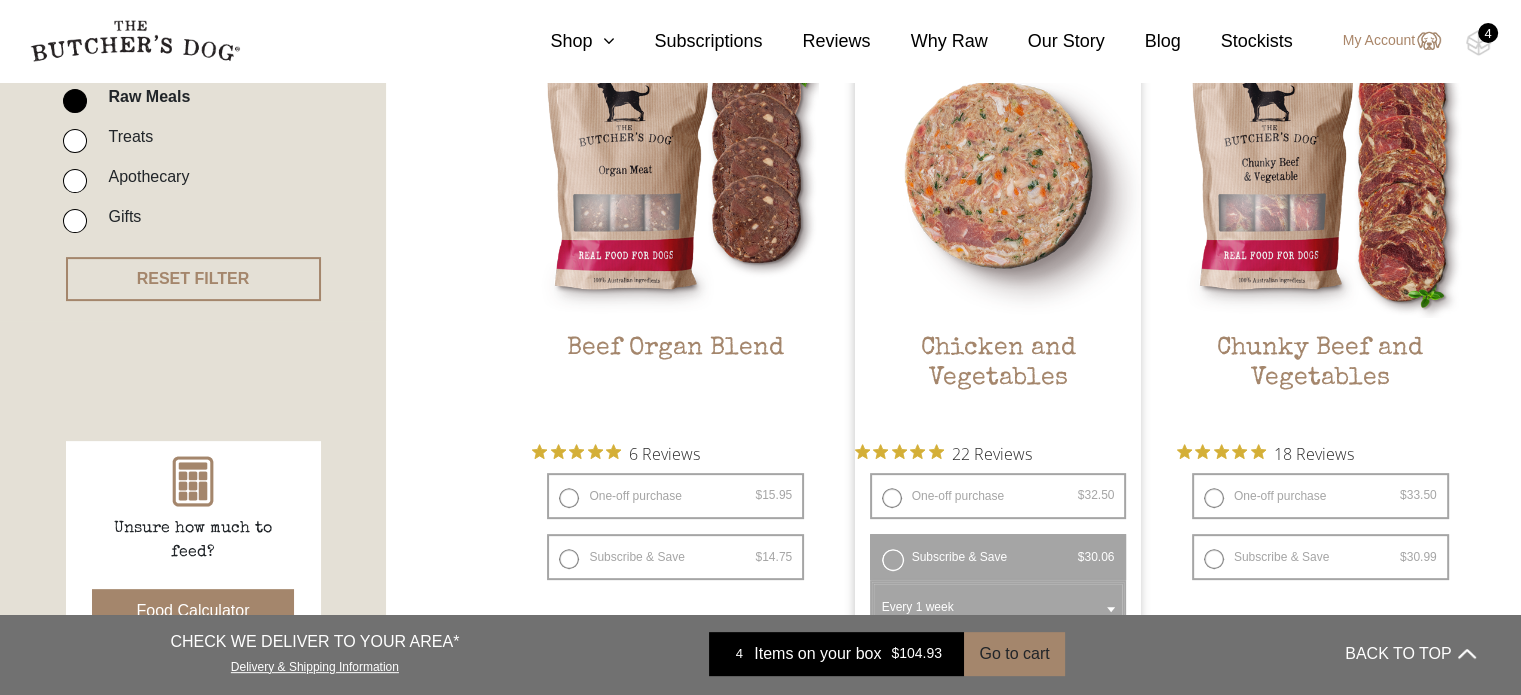 scroll, scrollTop: 784, scrollLeft: 0, axis: vertical 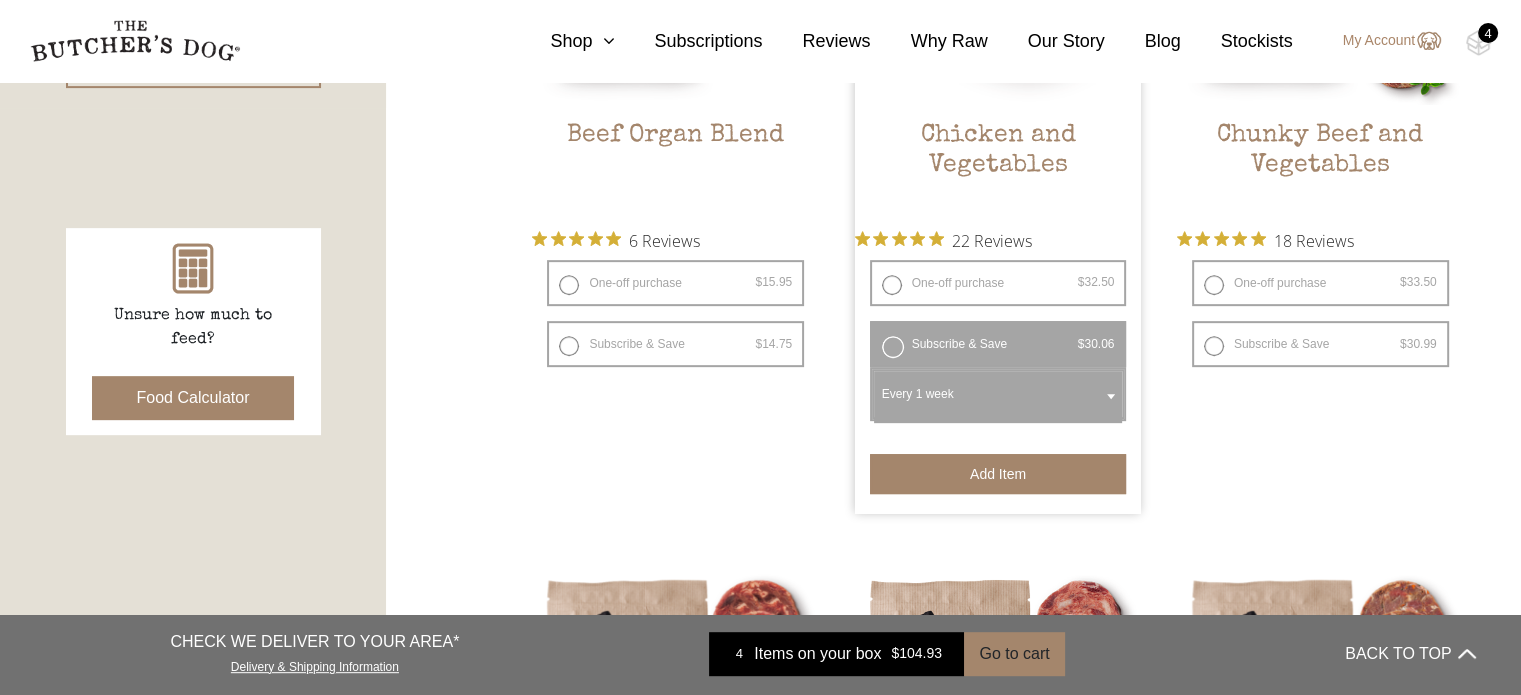 click on "Add item" at bounding box center [998, 474] 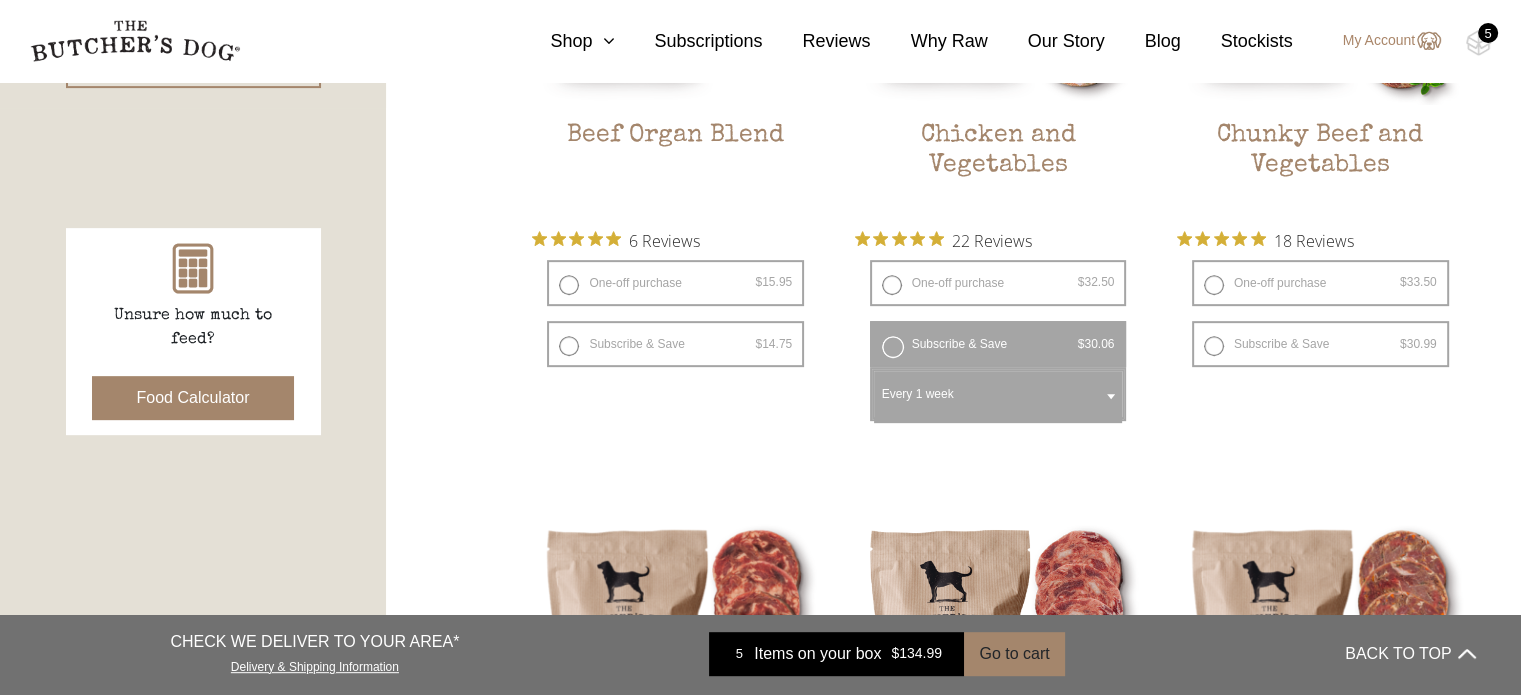 click on "Items on your box" at bounding box center [817, 654] 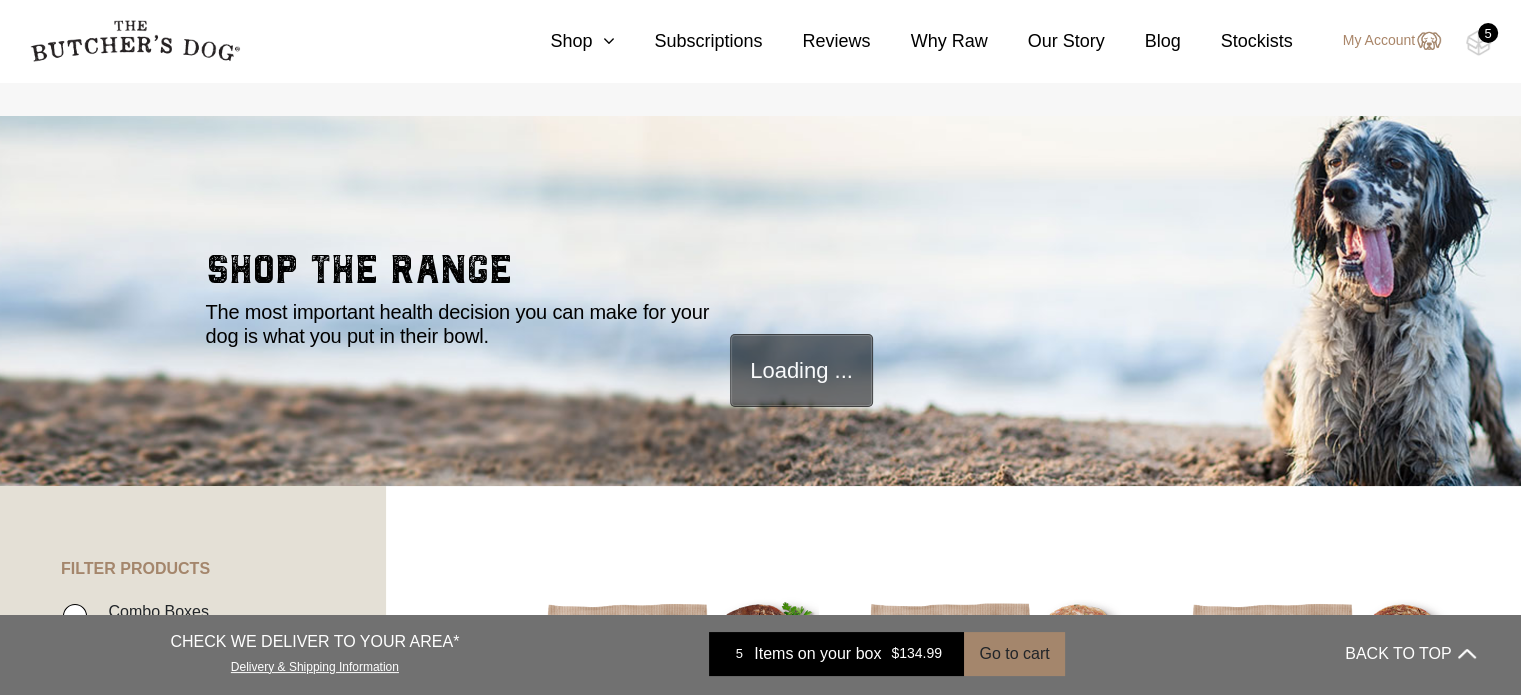 scroll, scrollTop: 0, scrollLeft: 0, axis: both 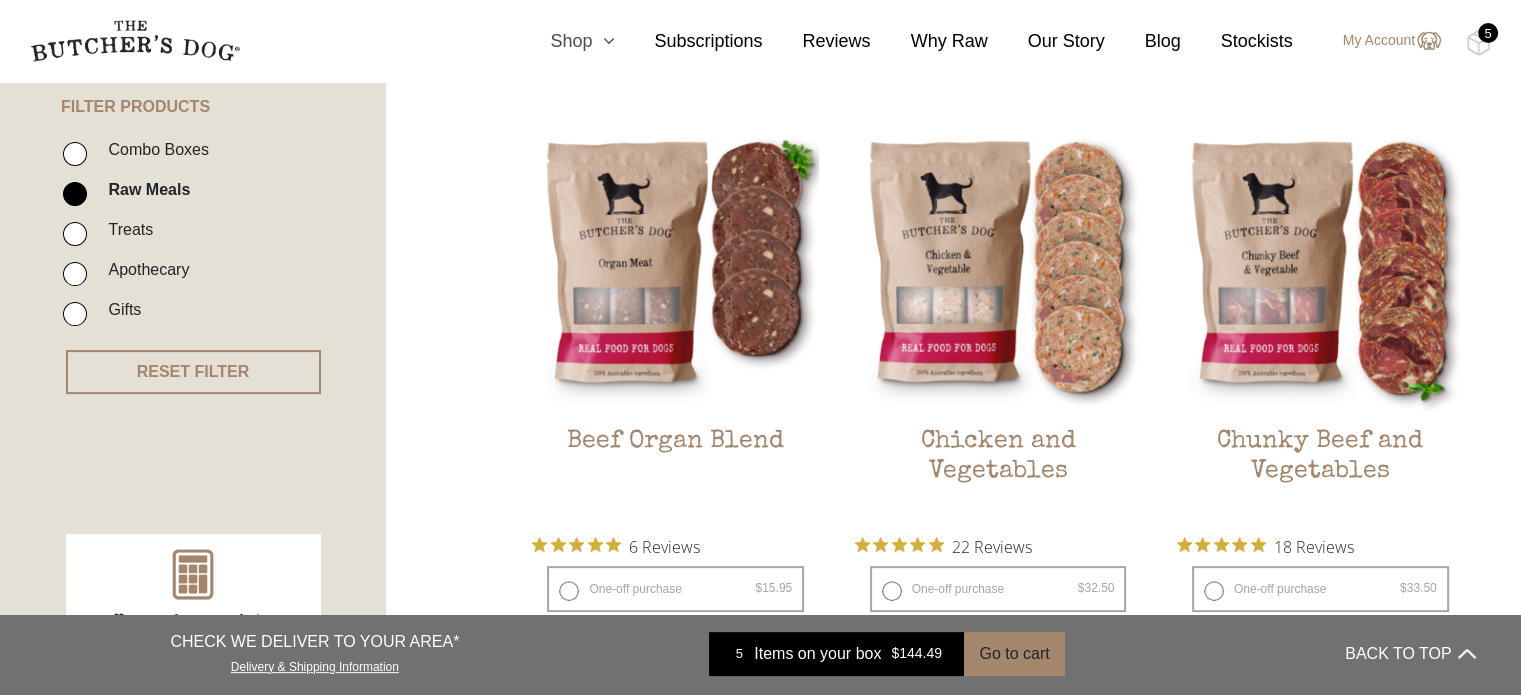 click on "Shop" at bounding box center (562, 41) 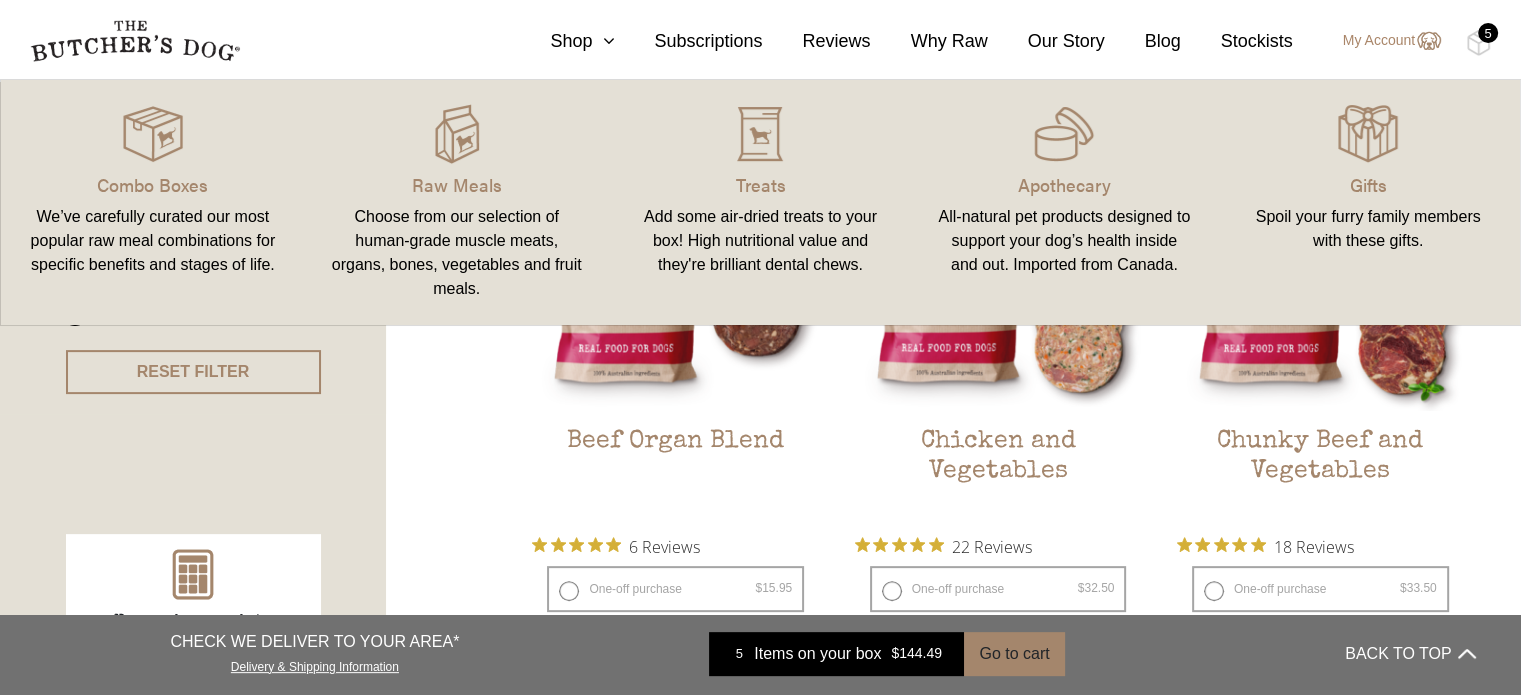 click at bounding box center (761, 134) 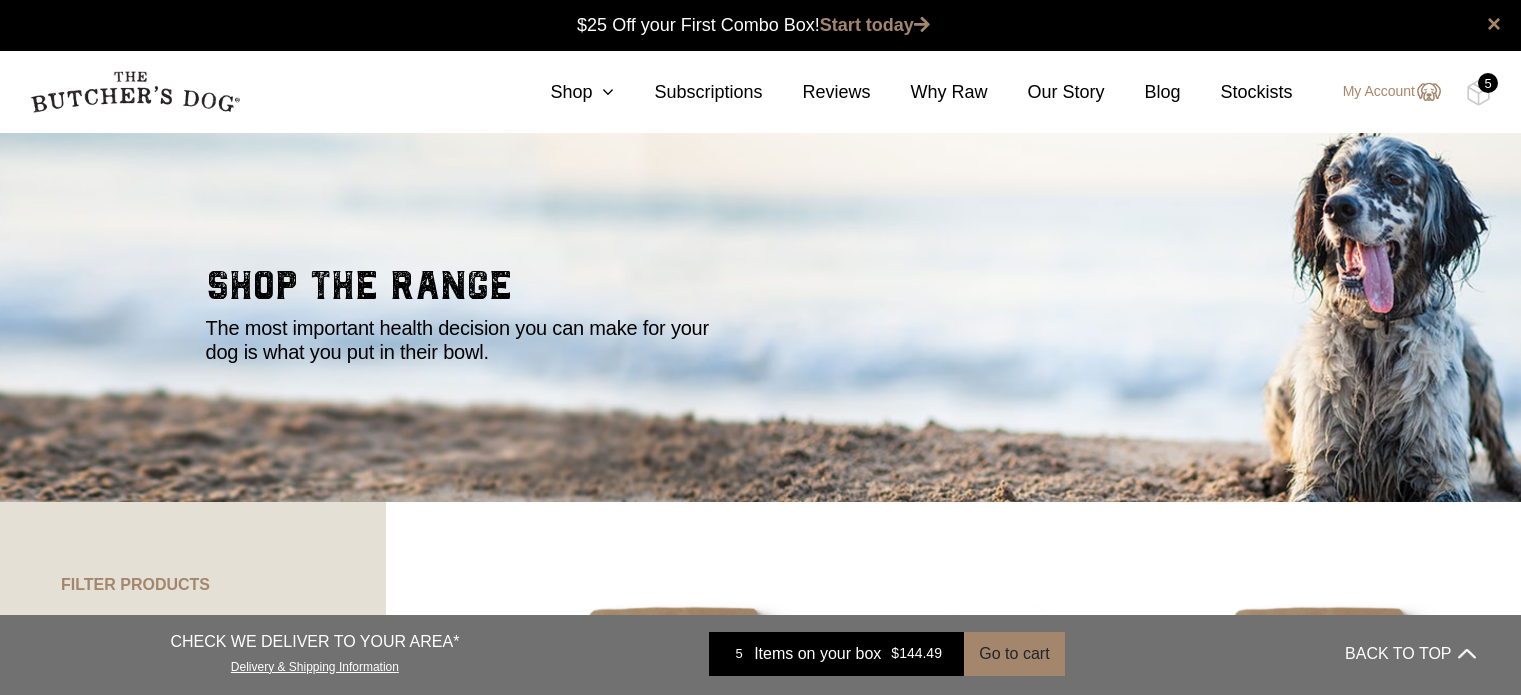 scroll, scrollTop: 0, scrollLeft: 0, axis: both 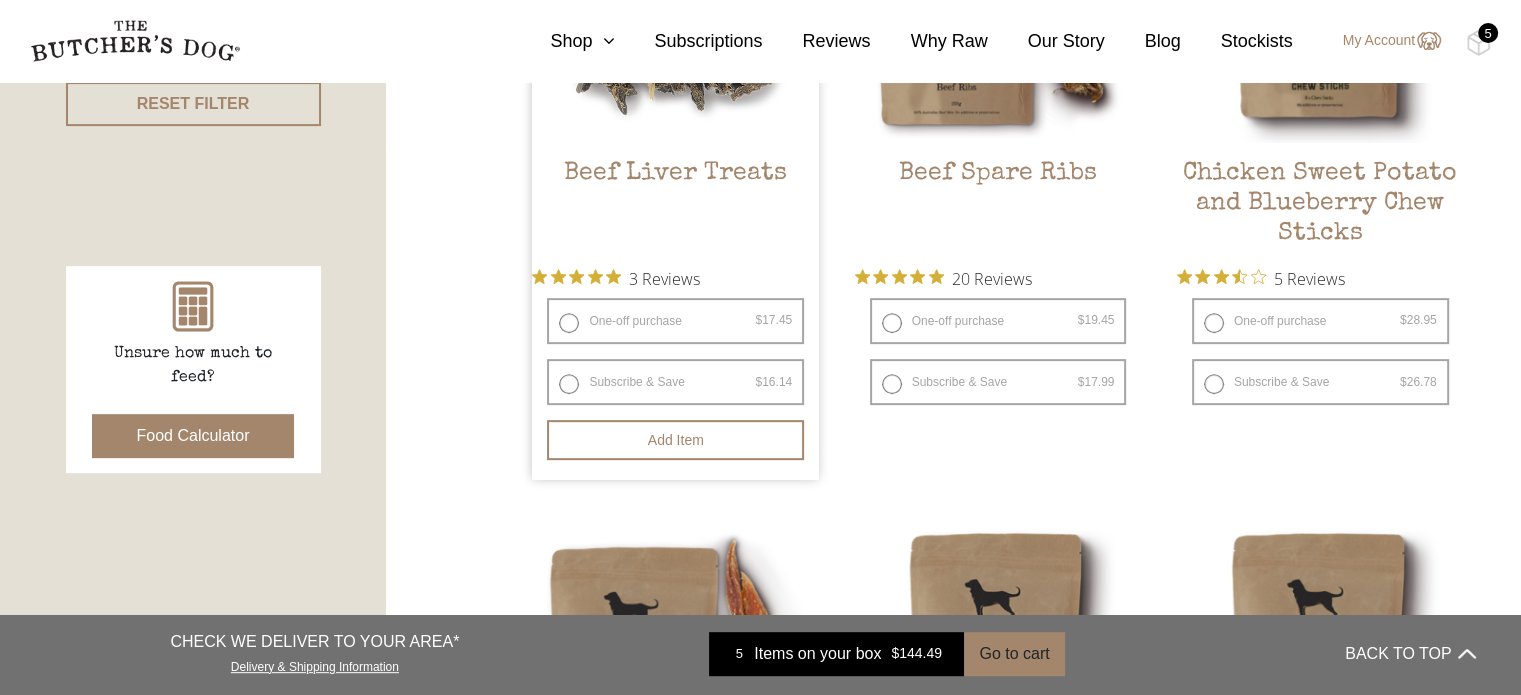 click on "One-off purchase  $ 17.45   —  or subscribe and save    7.5%" at bounding box center [675, 321] 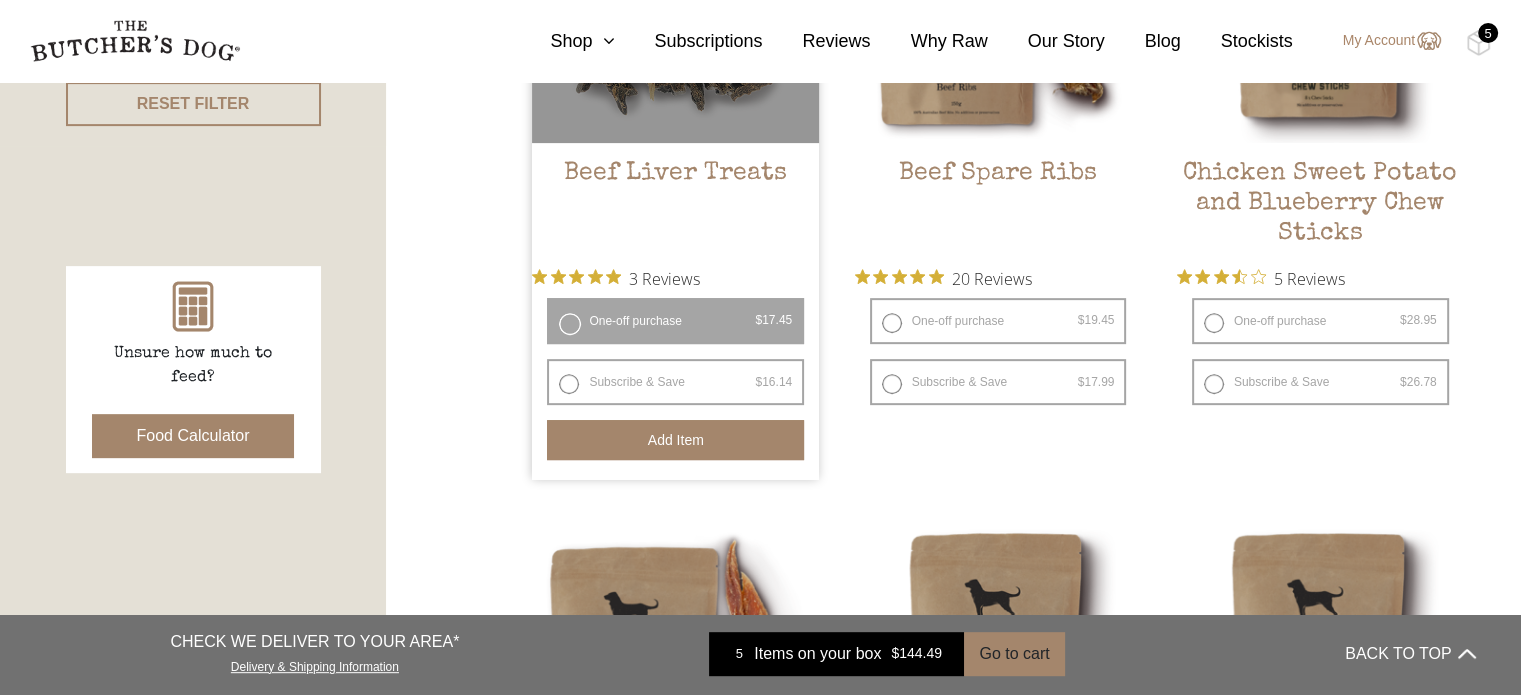 click on "Add item" at bounding box center (675, 440) 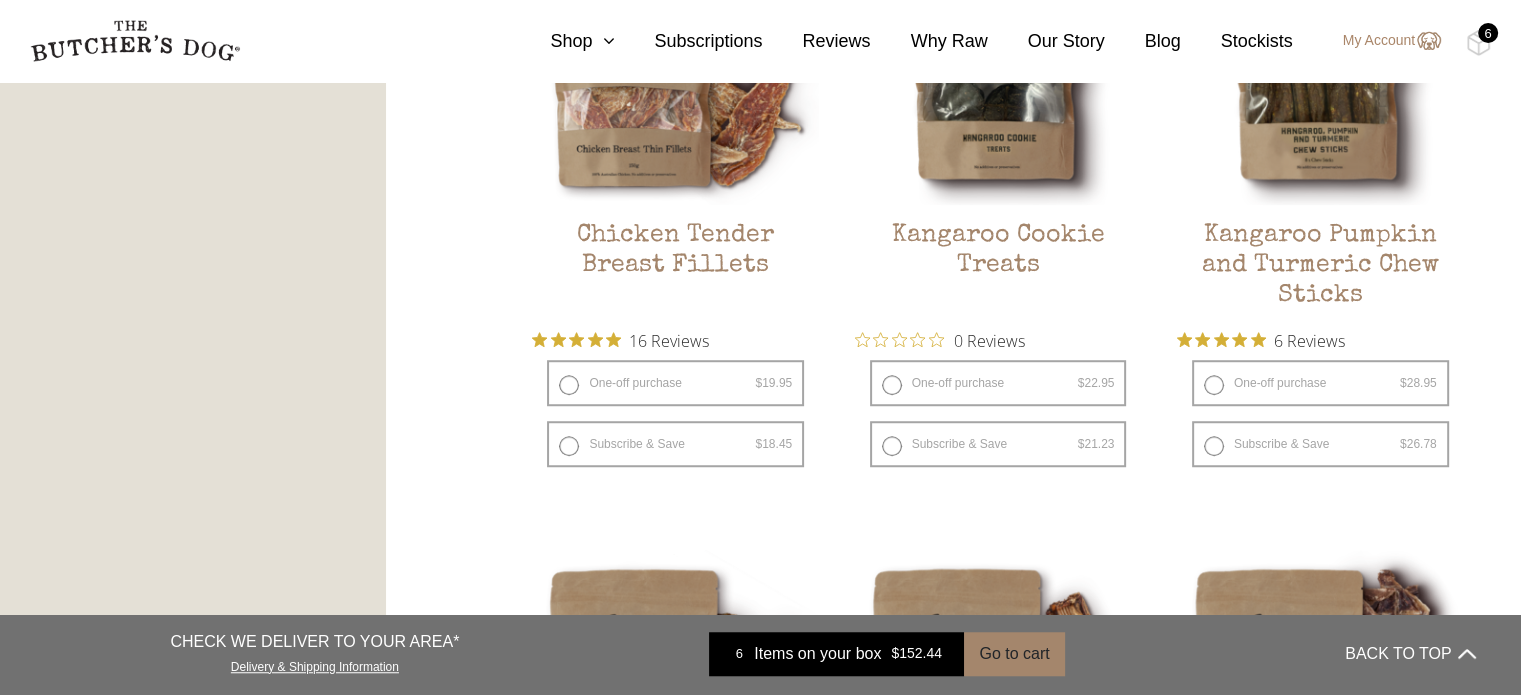 scroll, scrollTop: 1360, scrollLeft: 0, axis: vertical 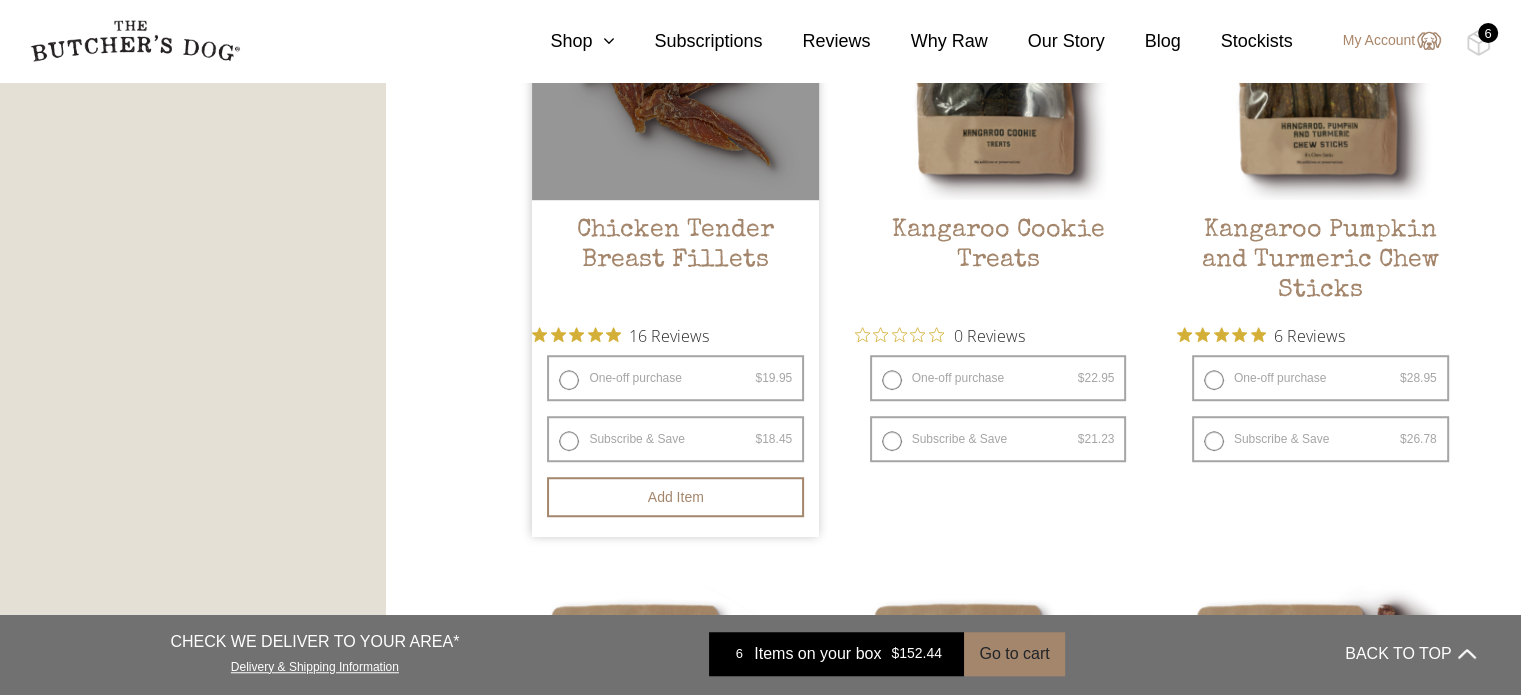 click on "One-off purchase  $ 19.95   —  or subscribe and save    7.5%" at bounding box center (675, 378) 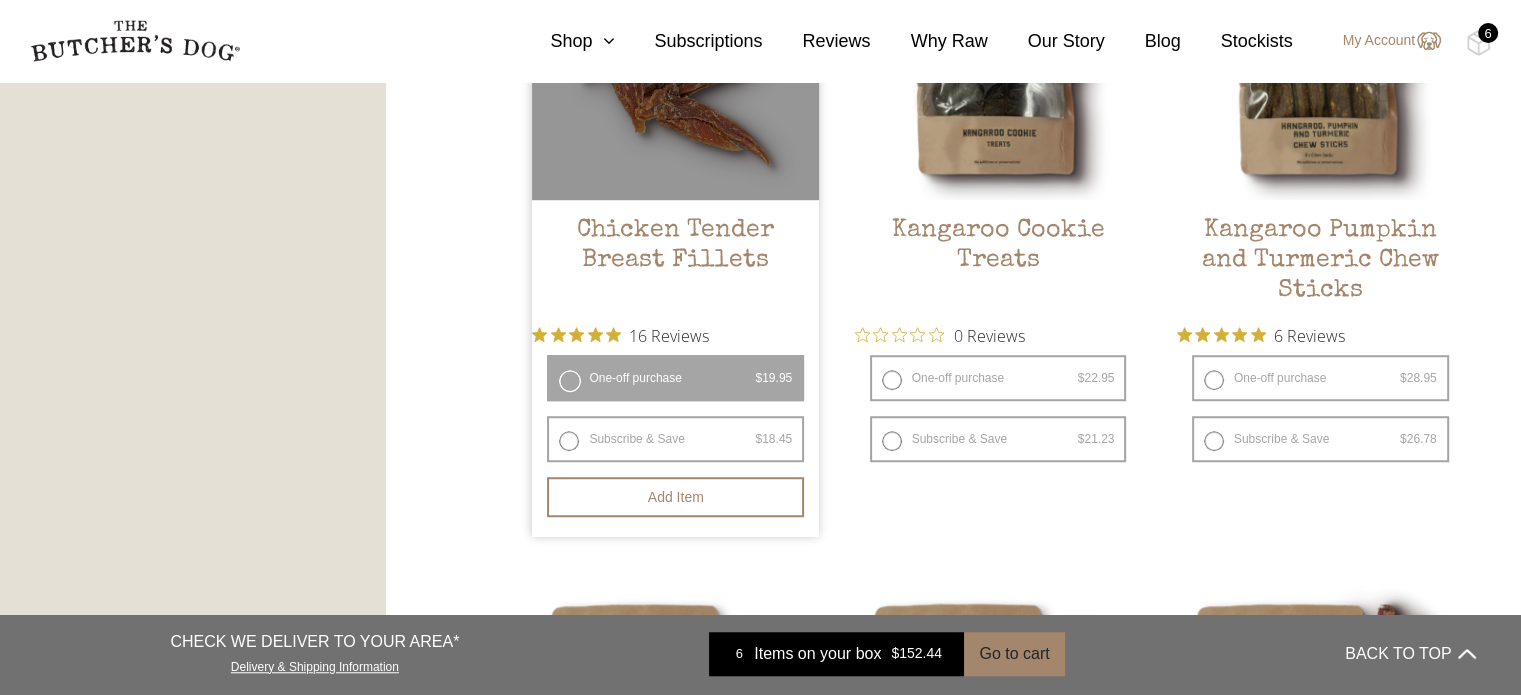radio on "false" 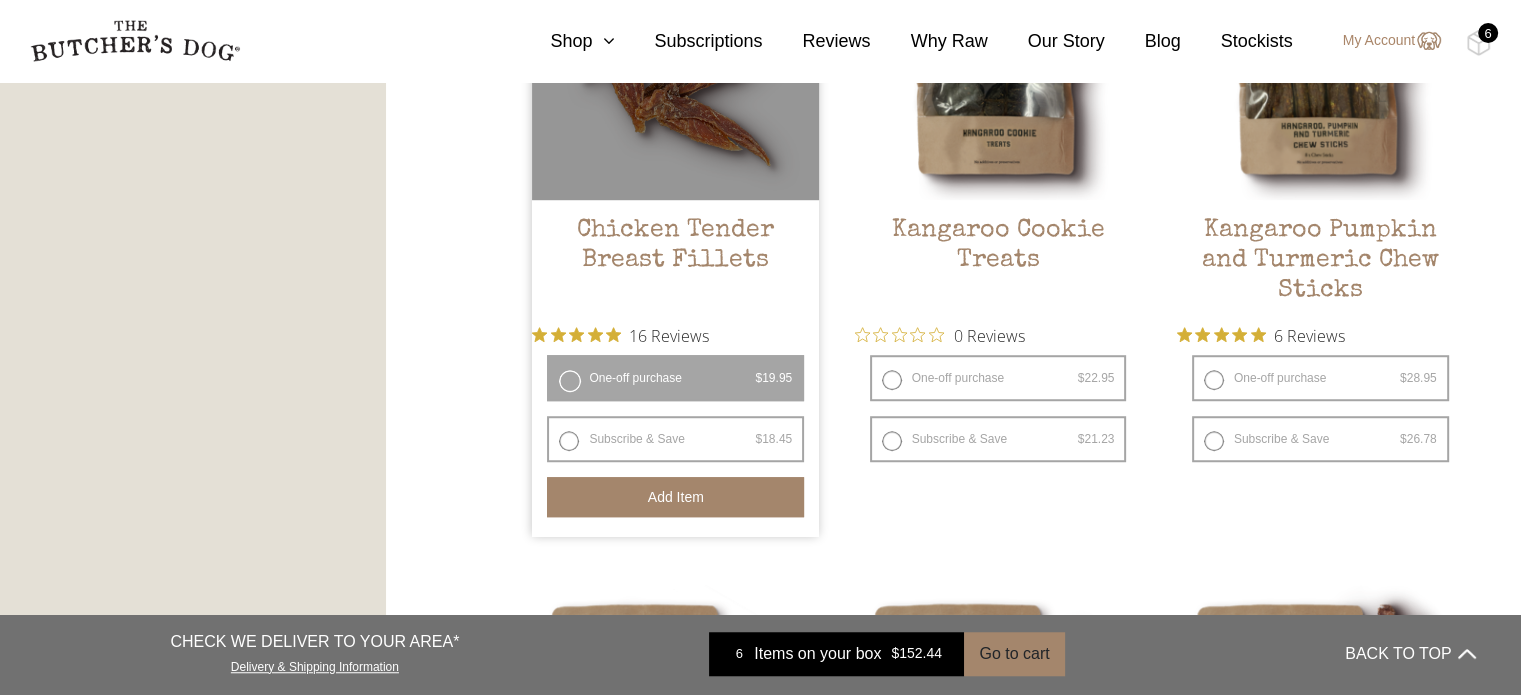 click on "Add item" at bounding box center [675, 497] 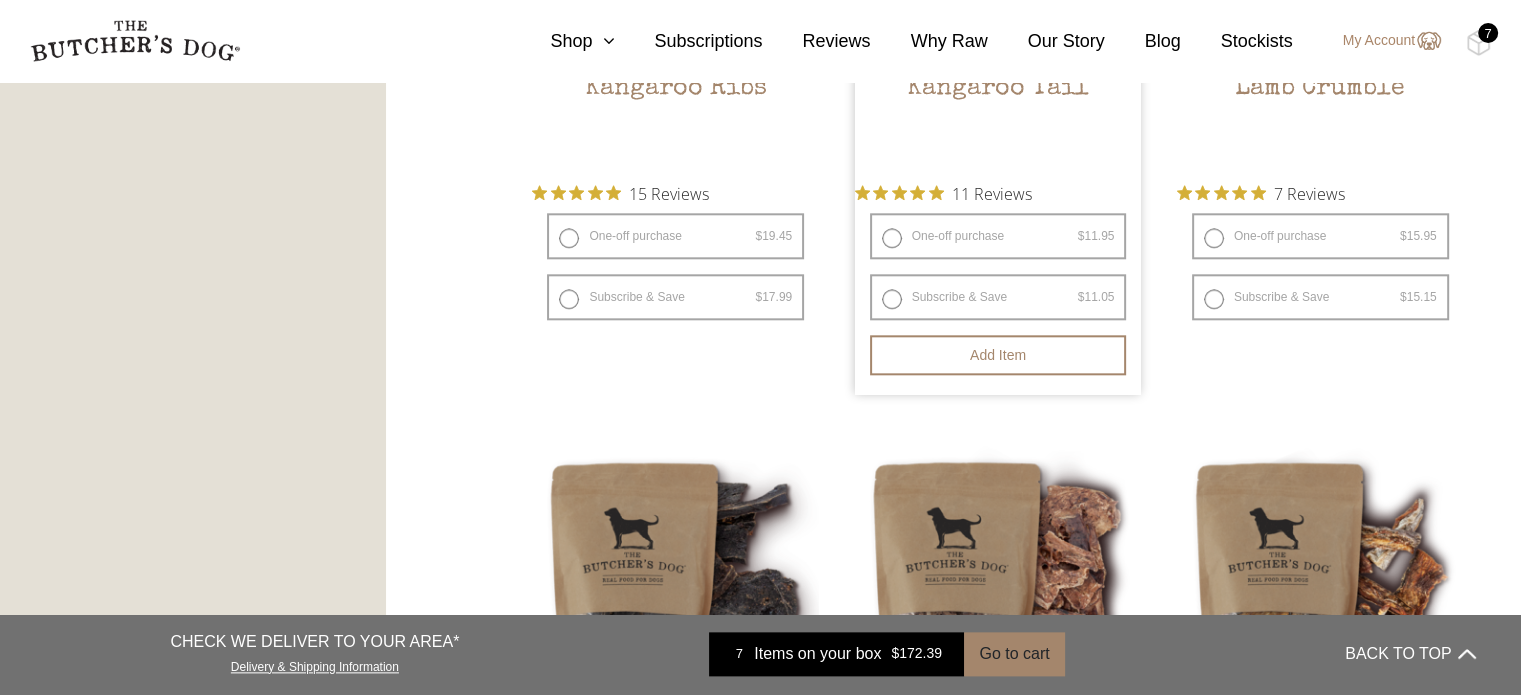 scroll, scrollTop: 2546, scrollLeft: 0, axis: vertical 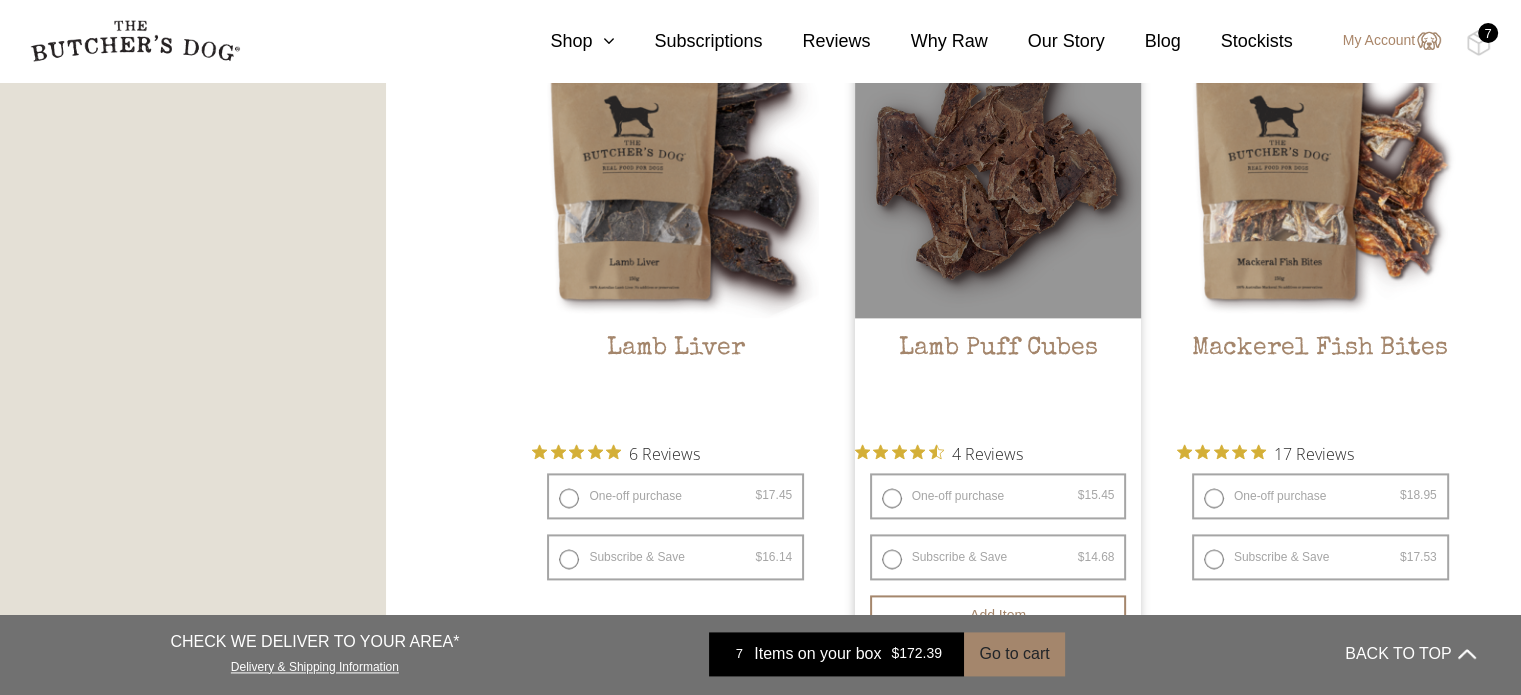 click on "One-off purchase  $ 15.45   —  or subscribe and save    5%" at bounding box center [998, 496] 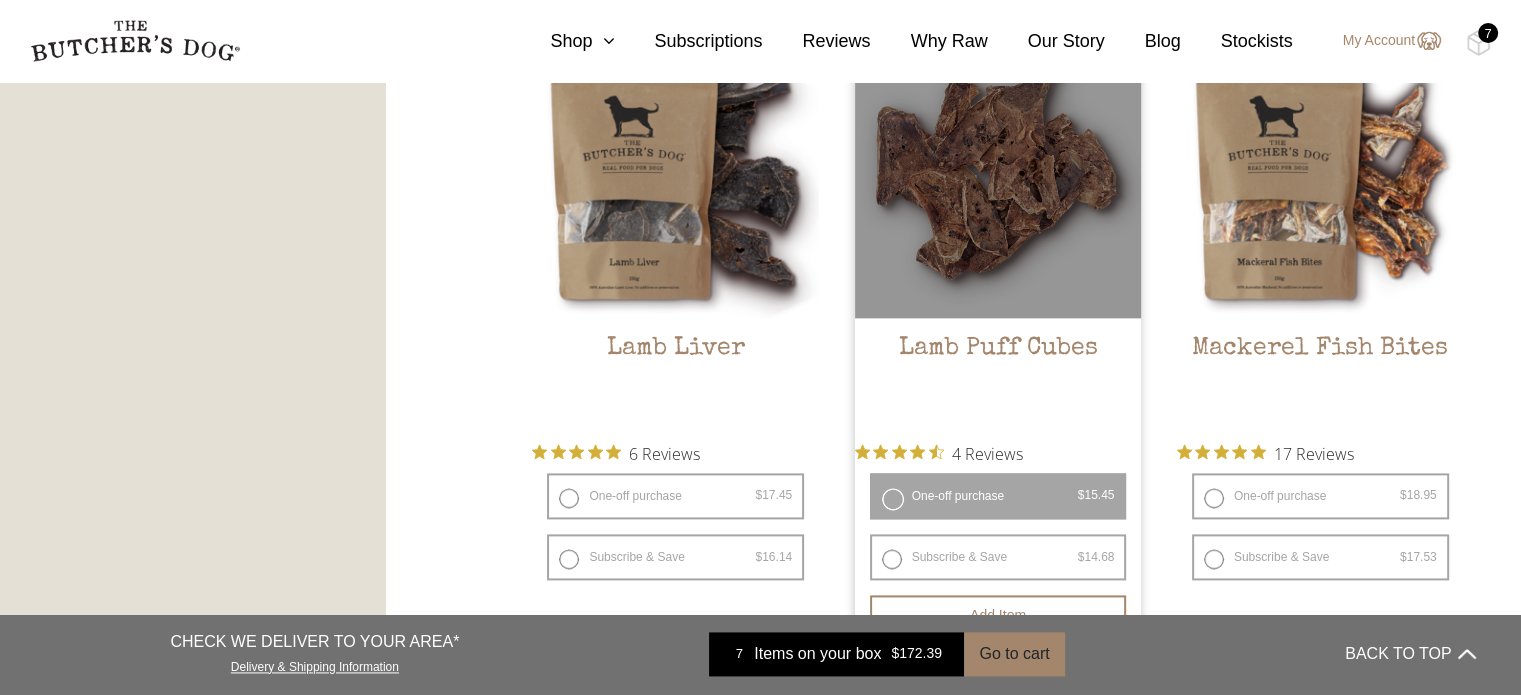 radio on "false" 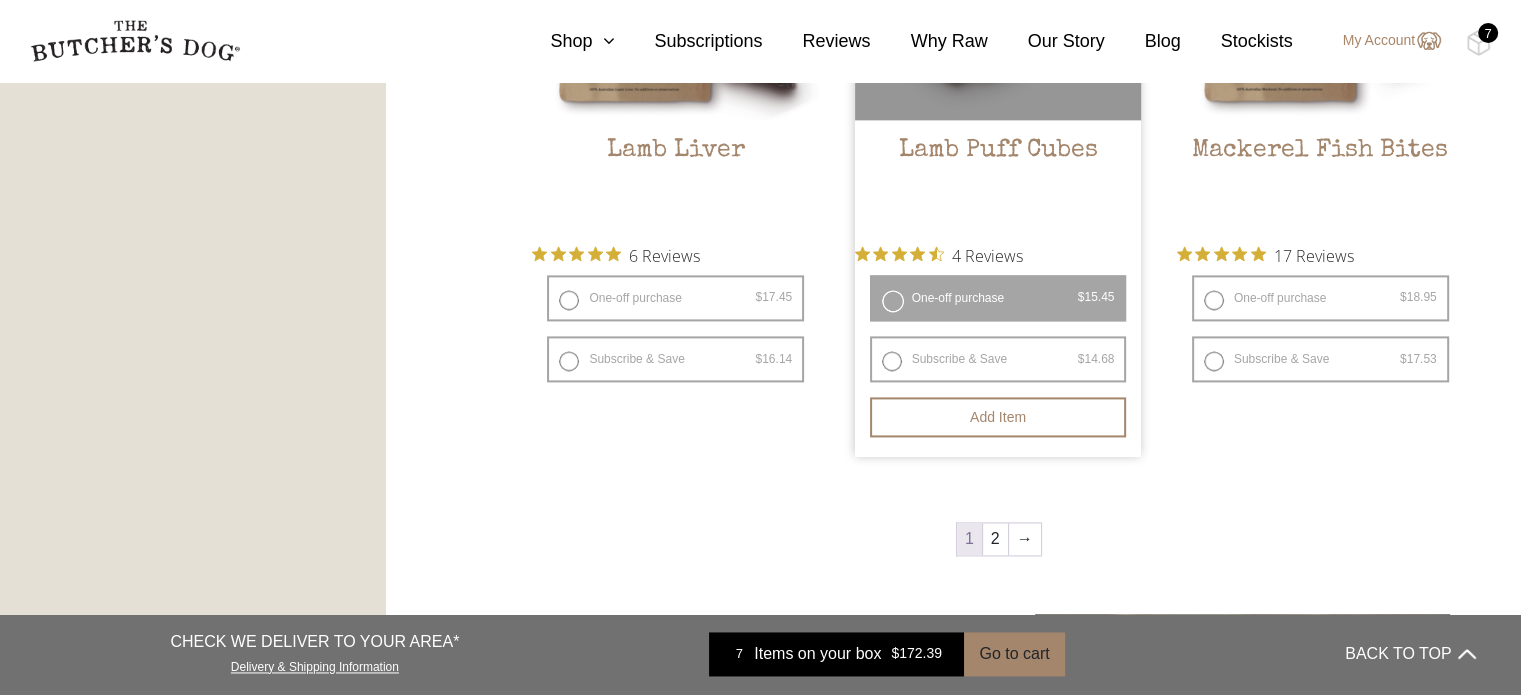 scroll, scrollTop: 2750, scrollLeft: 0, axis: vertical 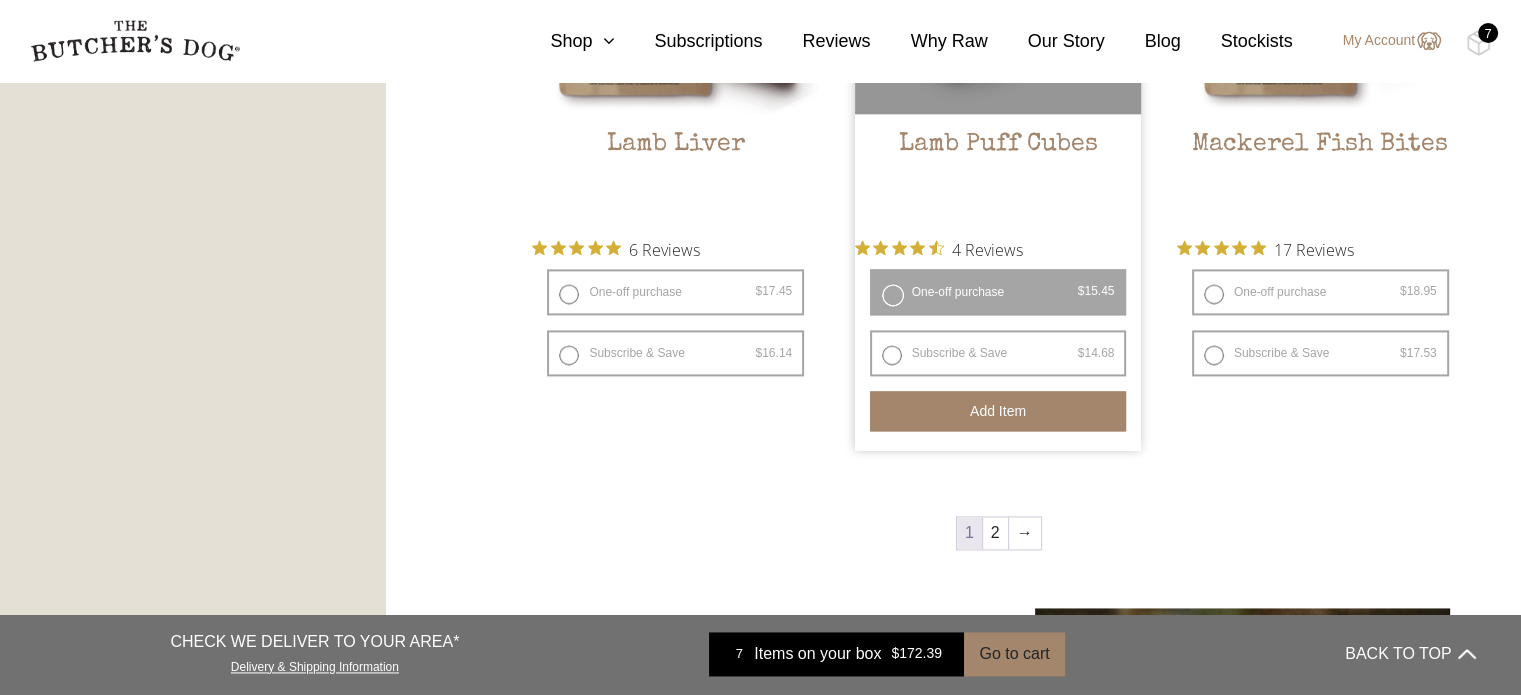click on "Add item" at bounding box center [998, 411] 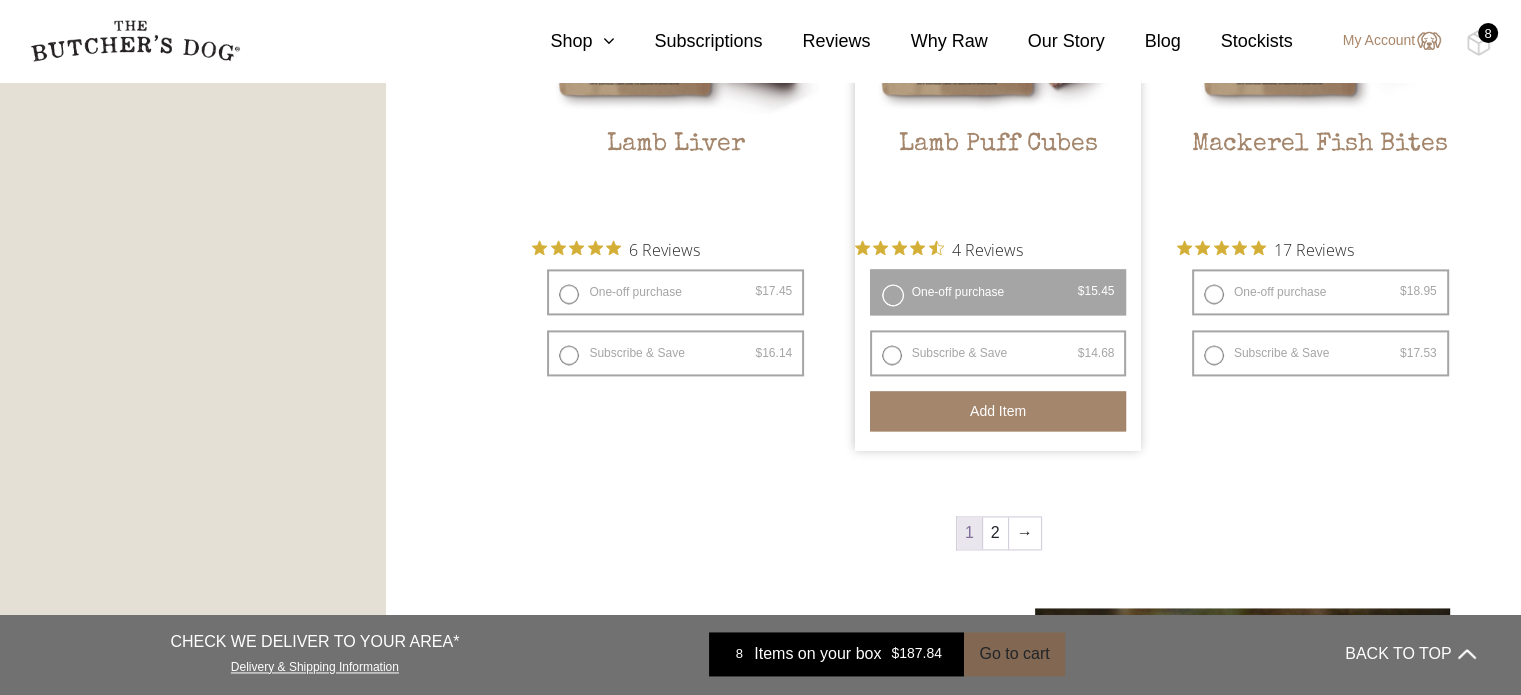 click on "Go to cart" at bounding box center [1014, 654] 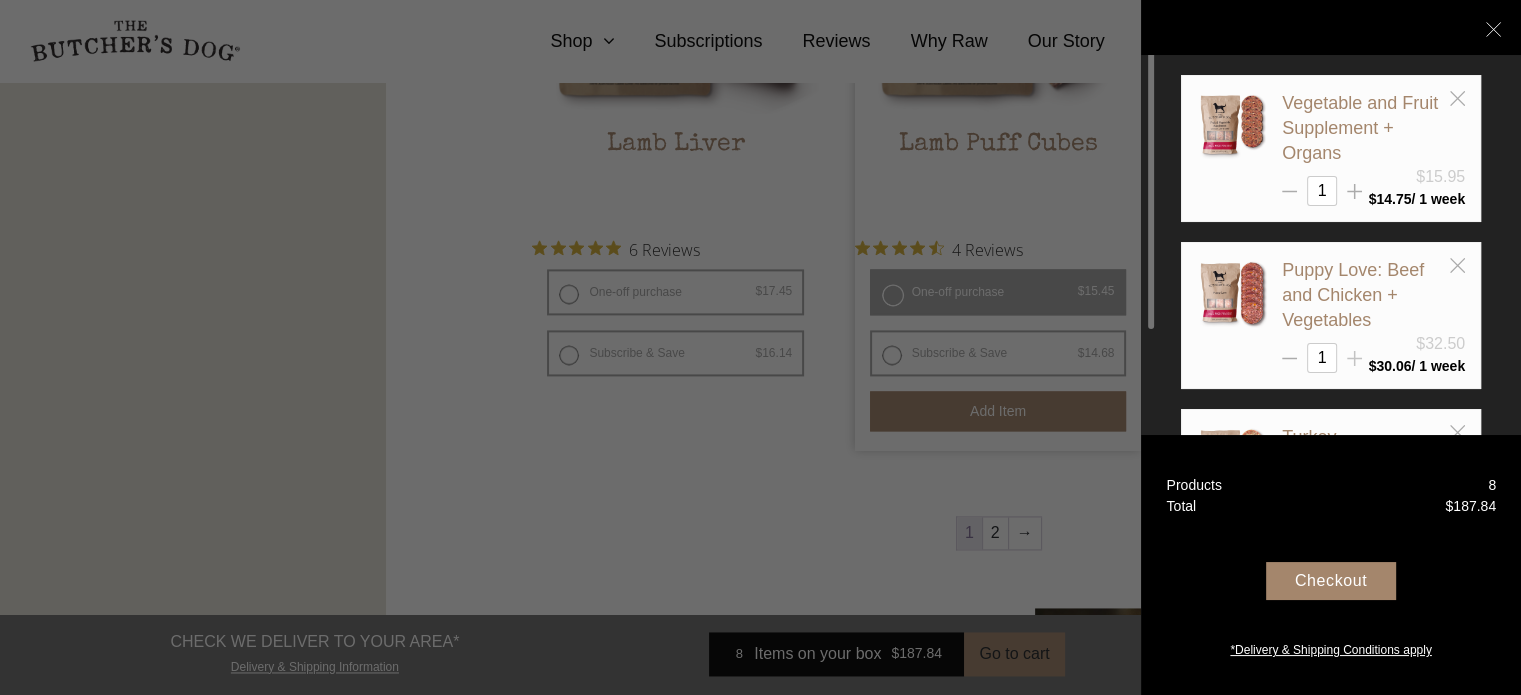 click 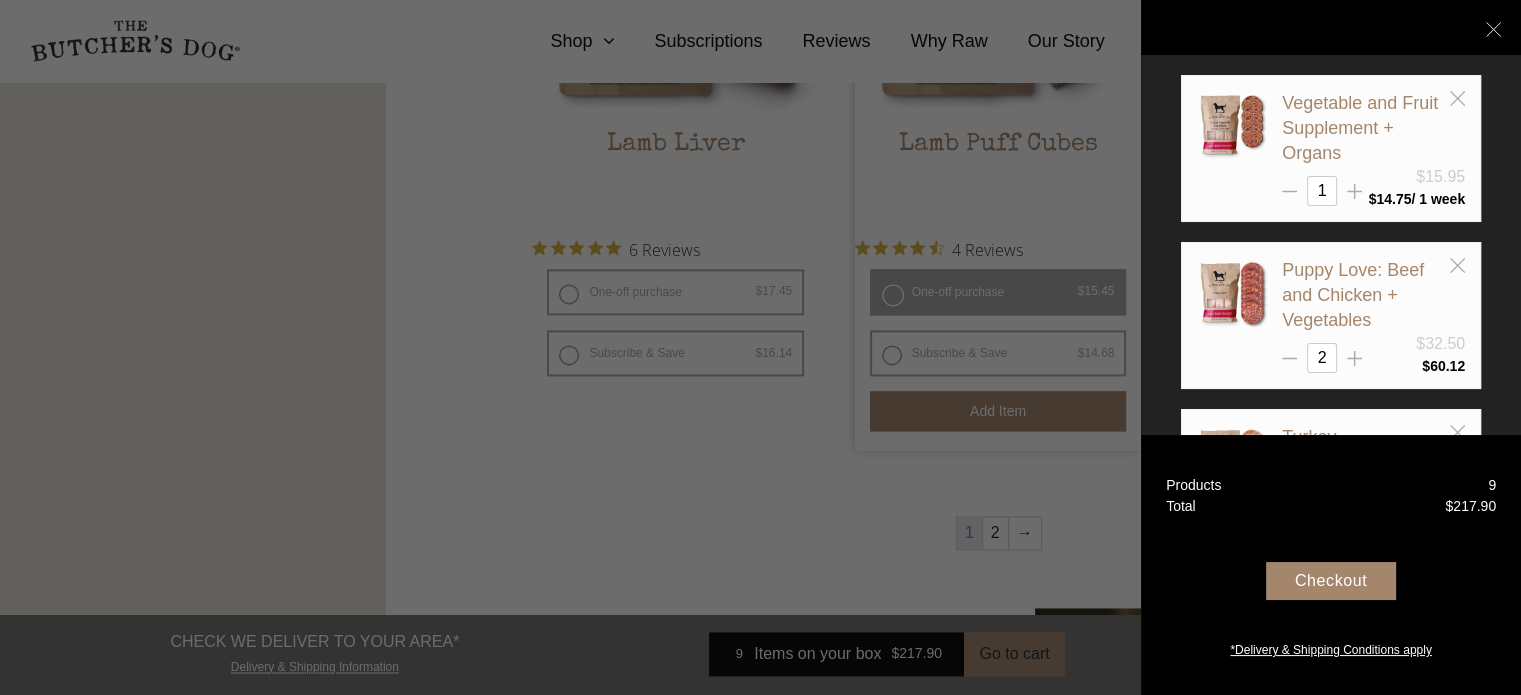 click on "Checkout" at bounding box center [1331, 581] 